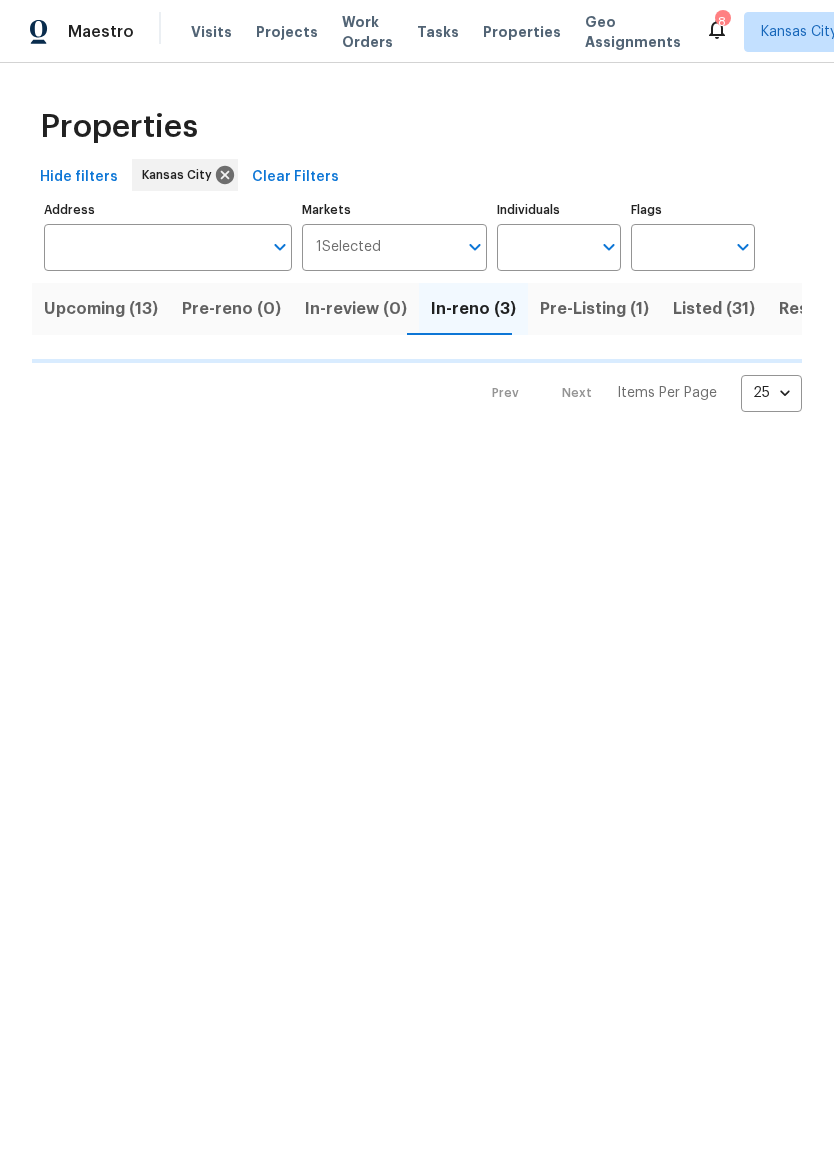 scroll, scrollTop: 0, scrollLeft: 0, axis: both 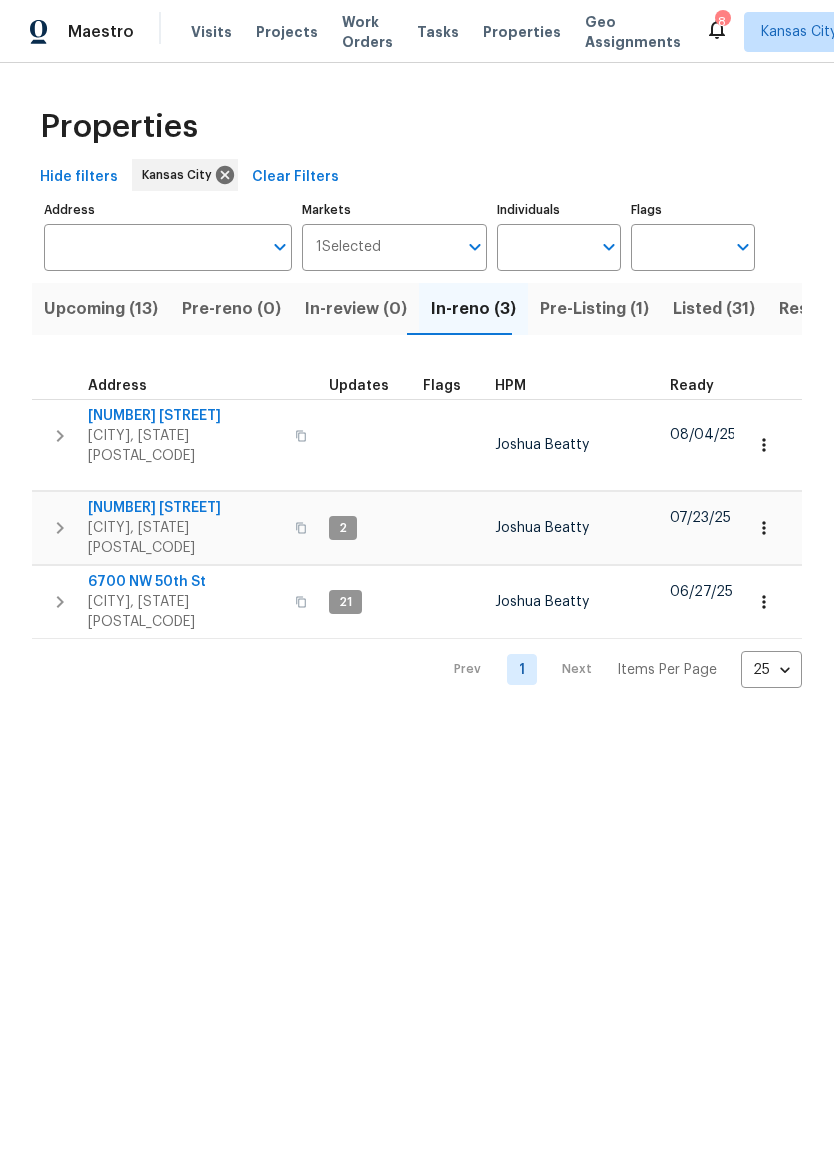 click 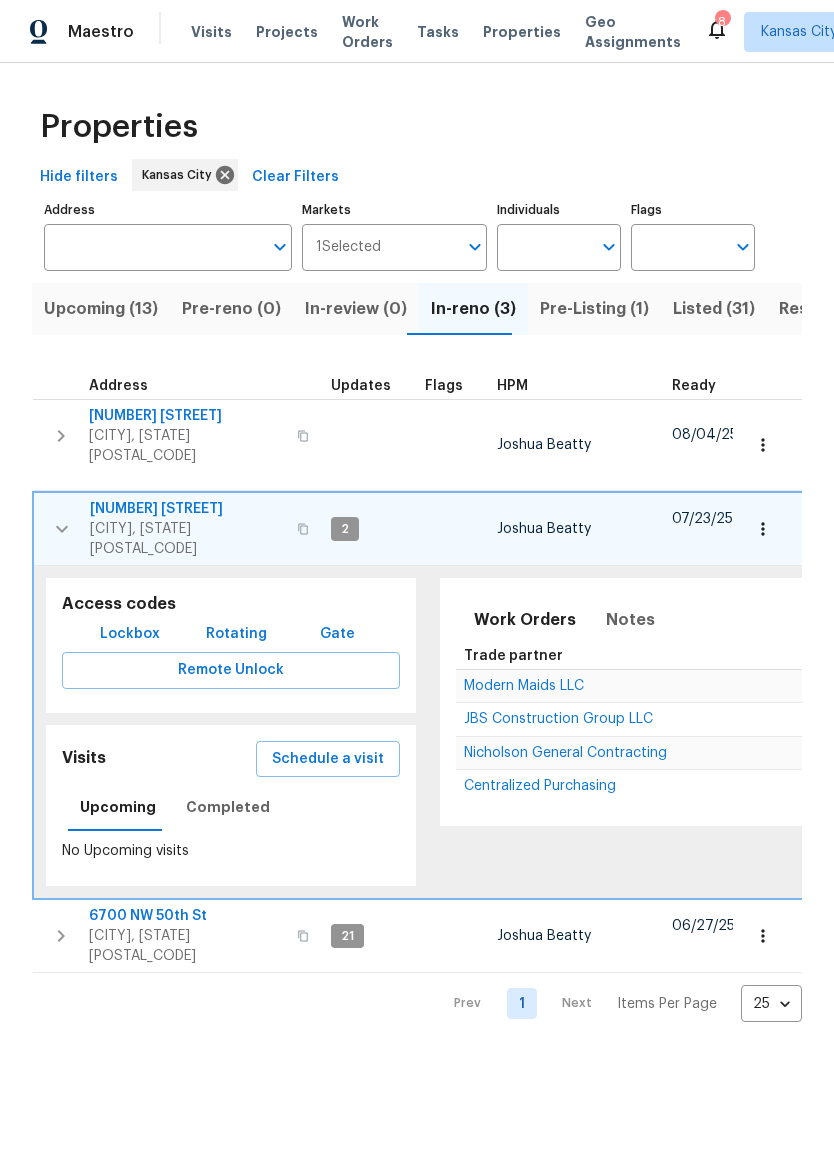 click on "Lockbox" at bounding box center [130, 634] 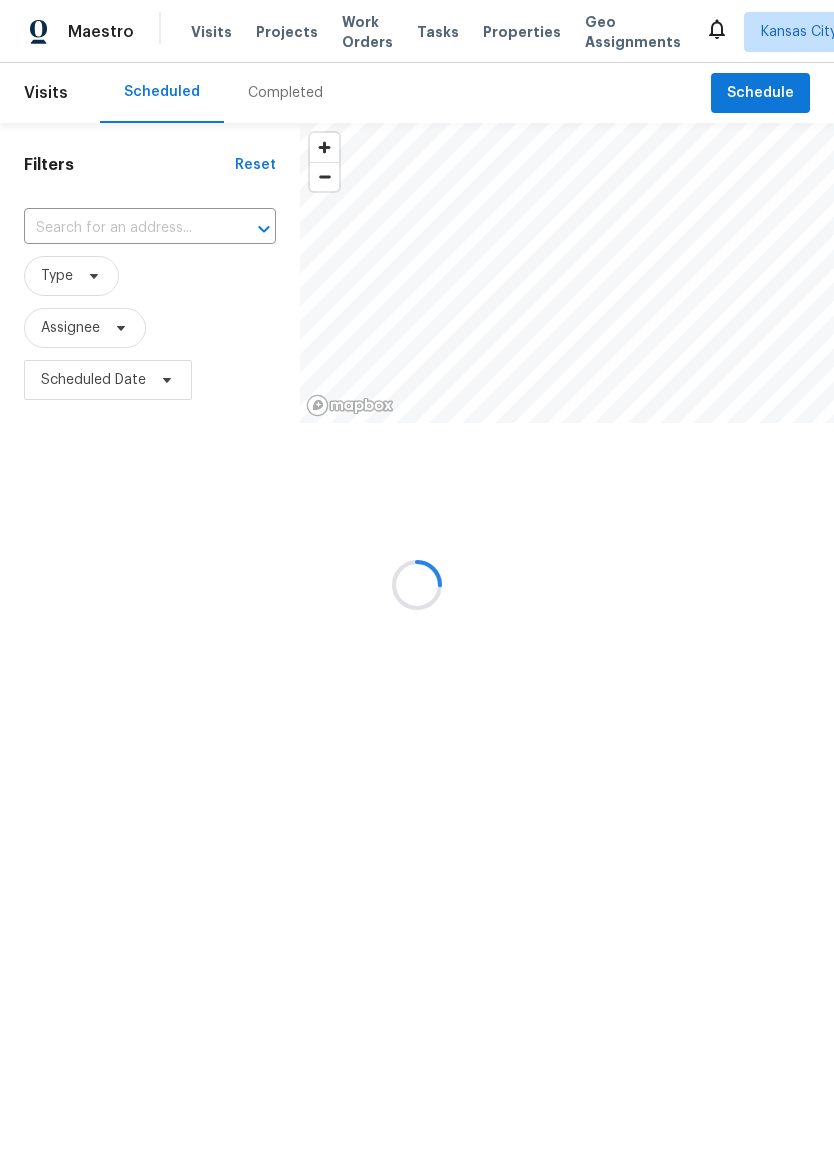 scroll, scrollTop: 0, scrollLeft: 0, axis: both 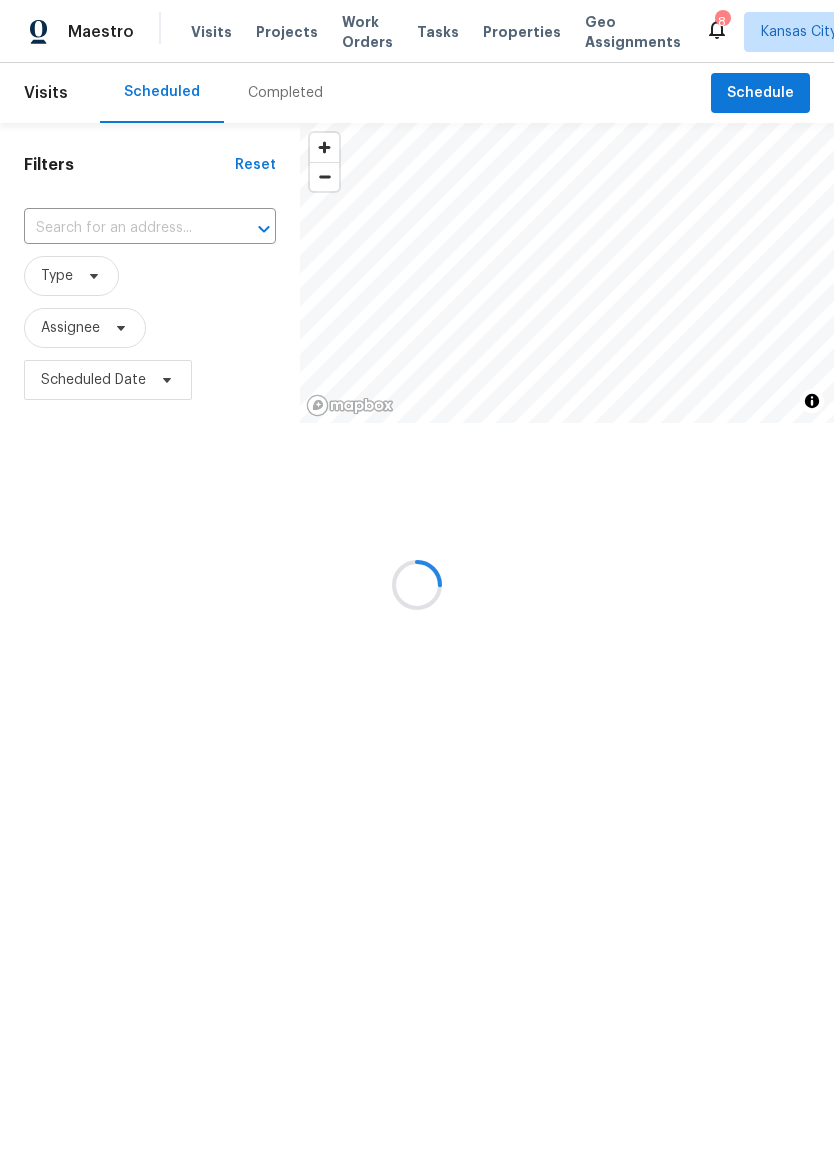 click at bounding box center (417, 585) 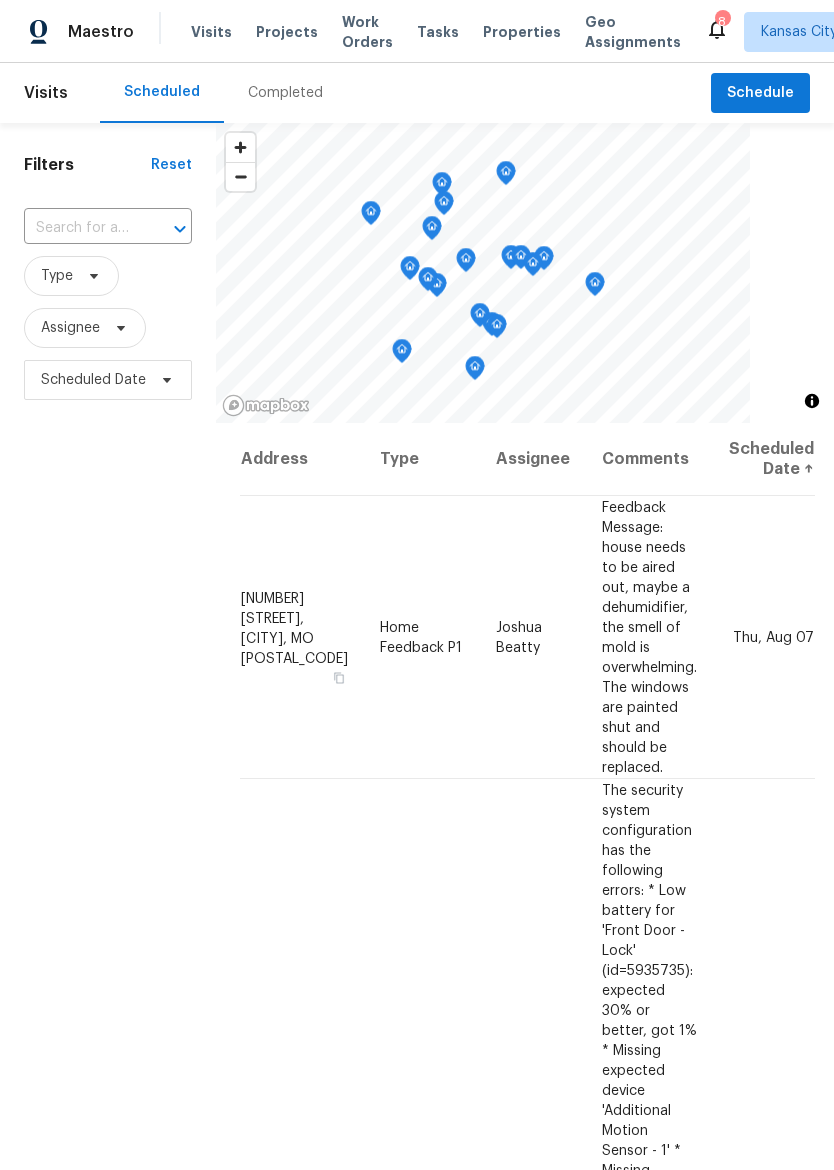 click on "Properties" at bounding box center (522, 32) 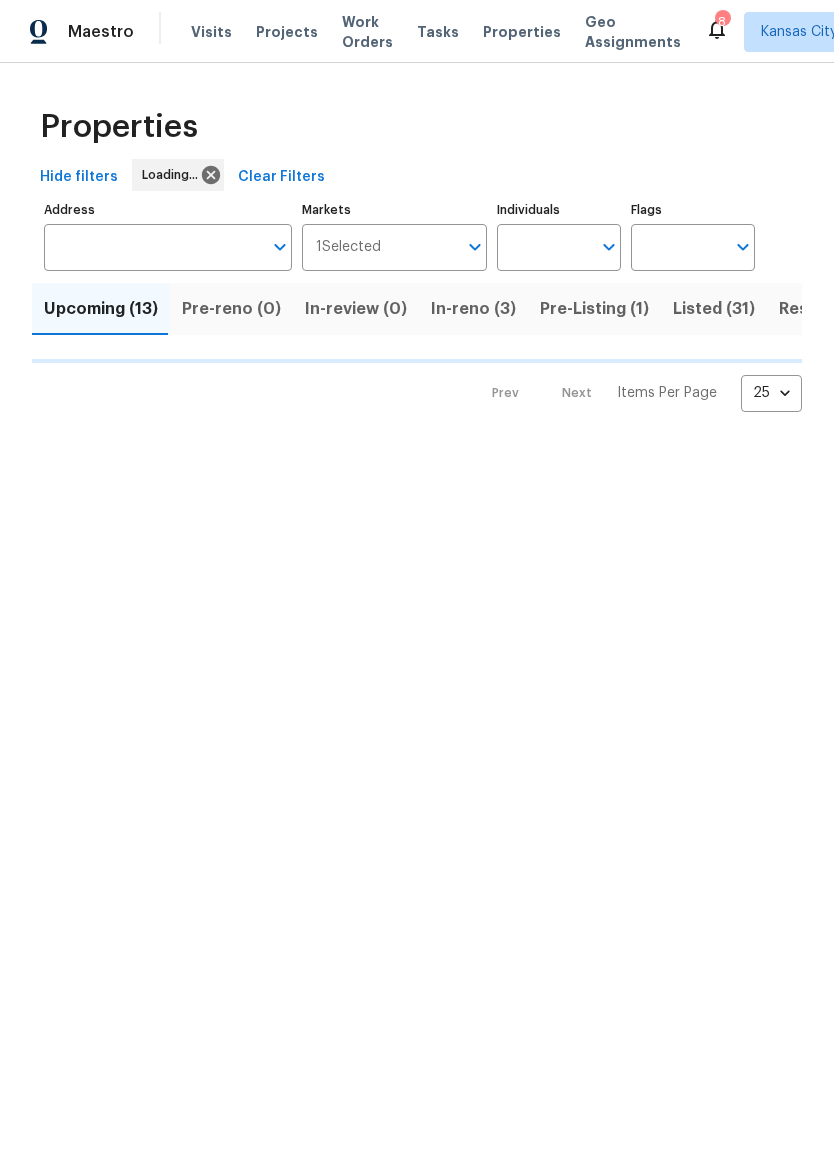 click on "In-reno (3)" at bounding box center [473, 309] 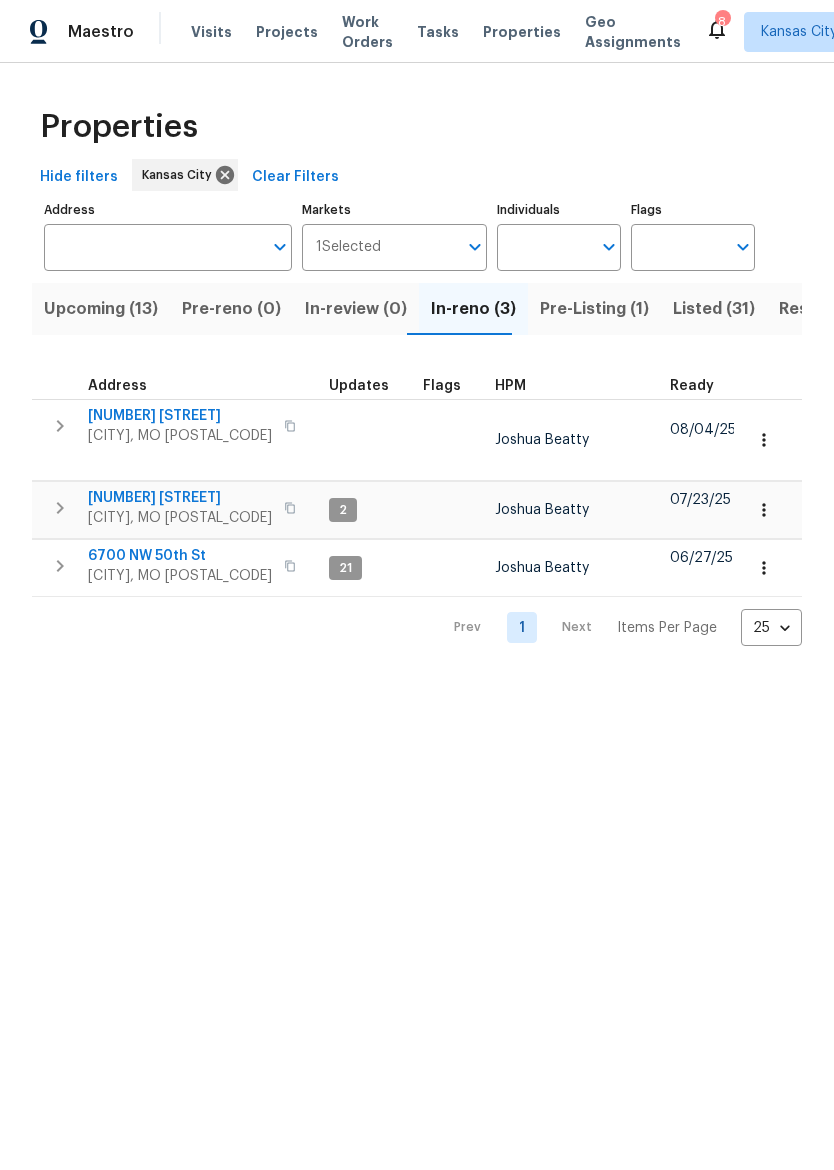 click 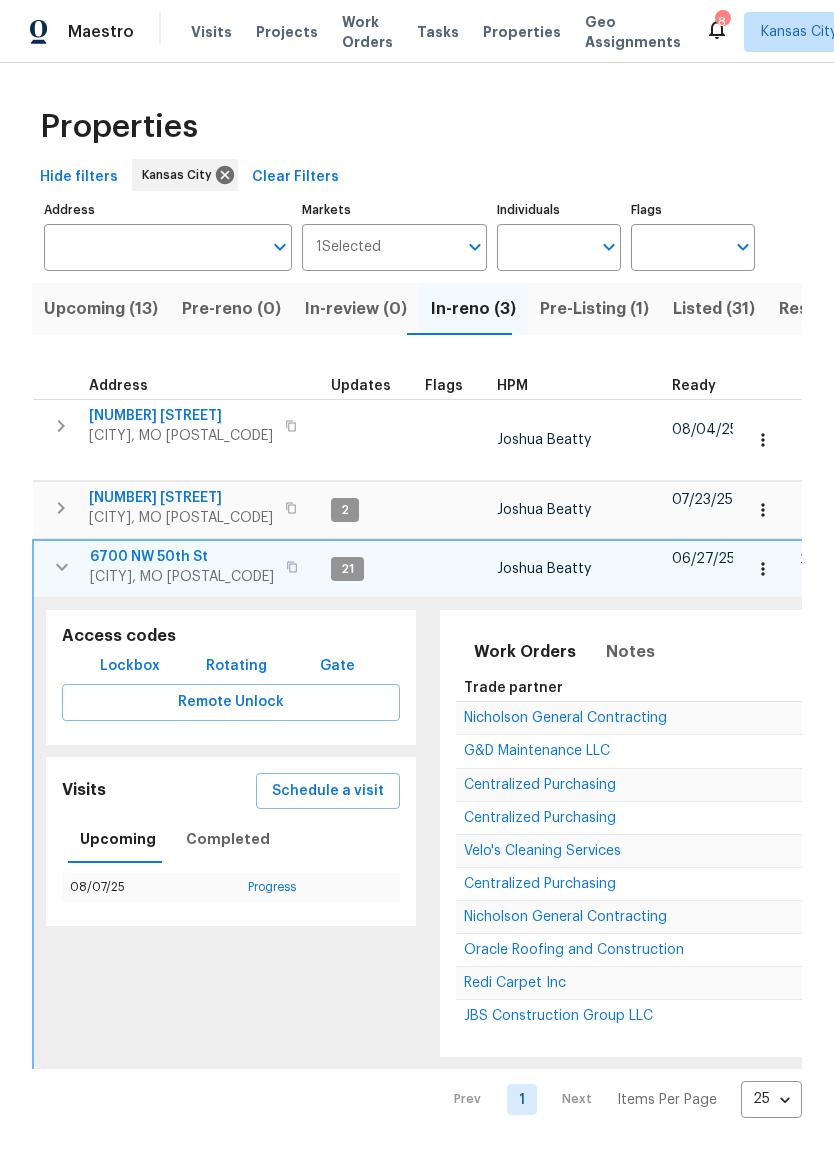 click on "Remote Unlock" at bounding box center [231, 702] 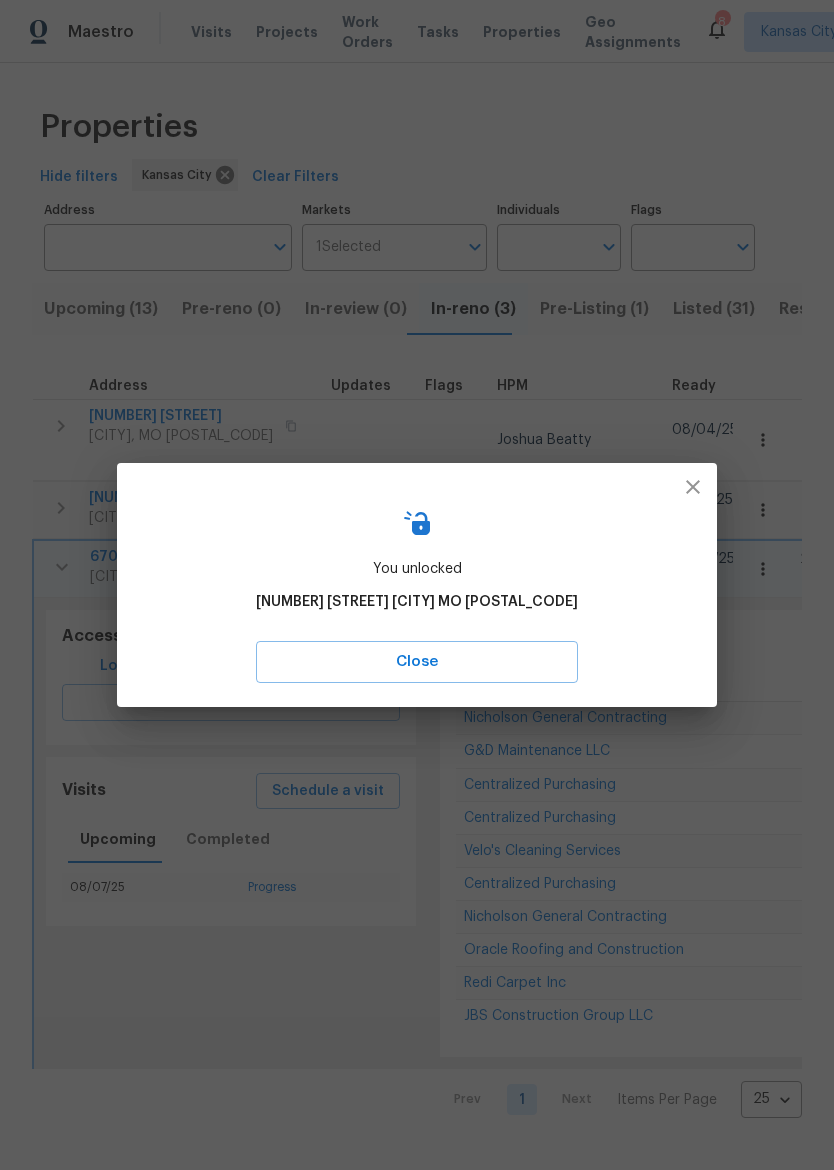 click 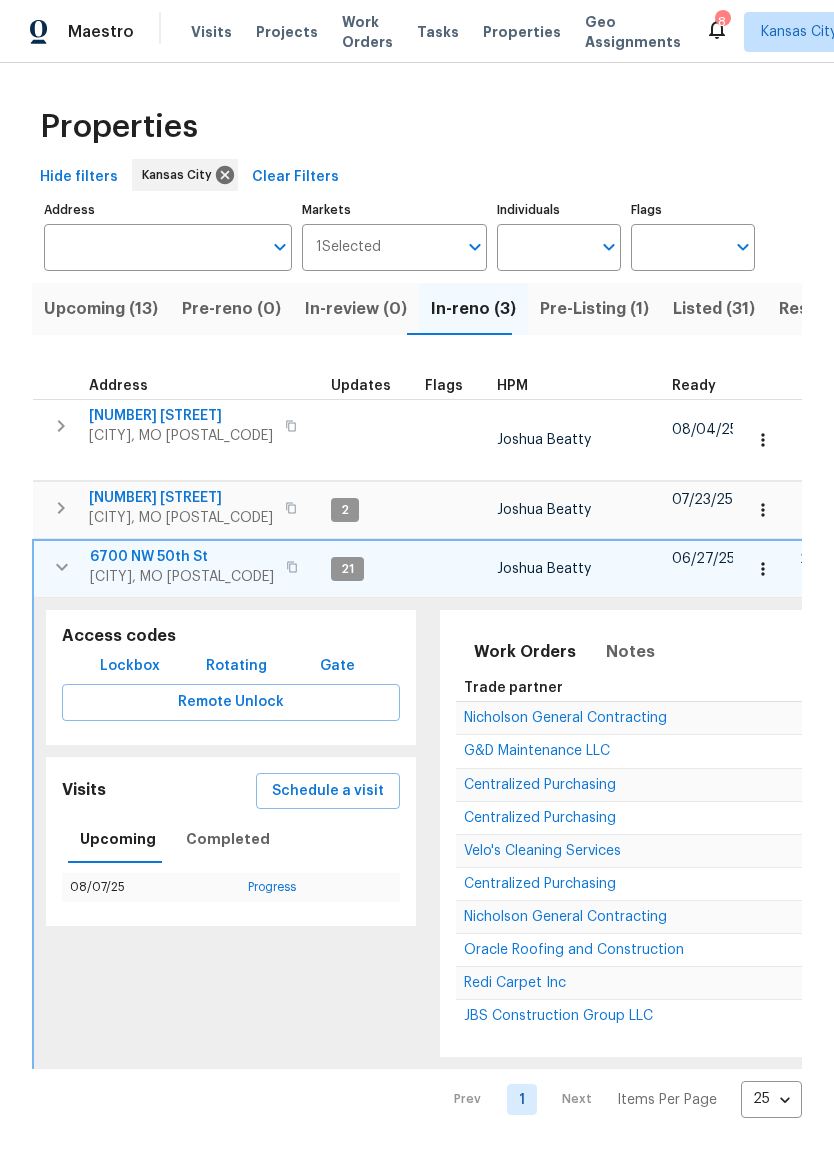 click on "Lockbox" at bounding box center (130, 666) 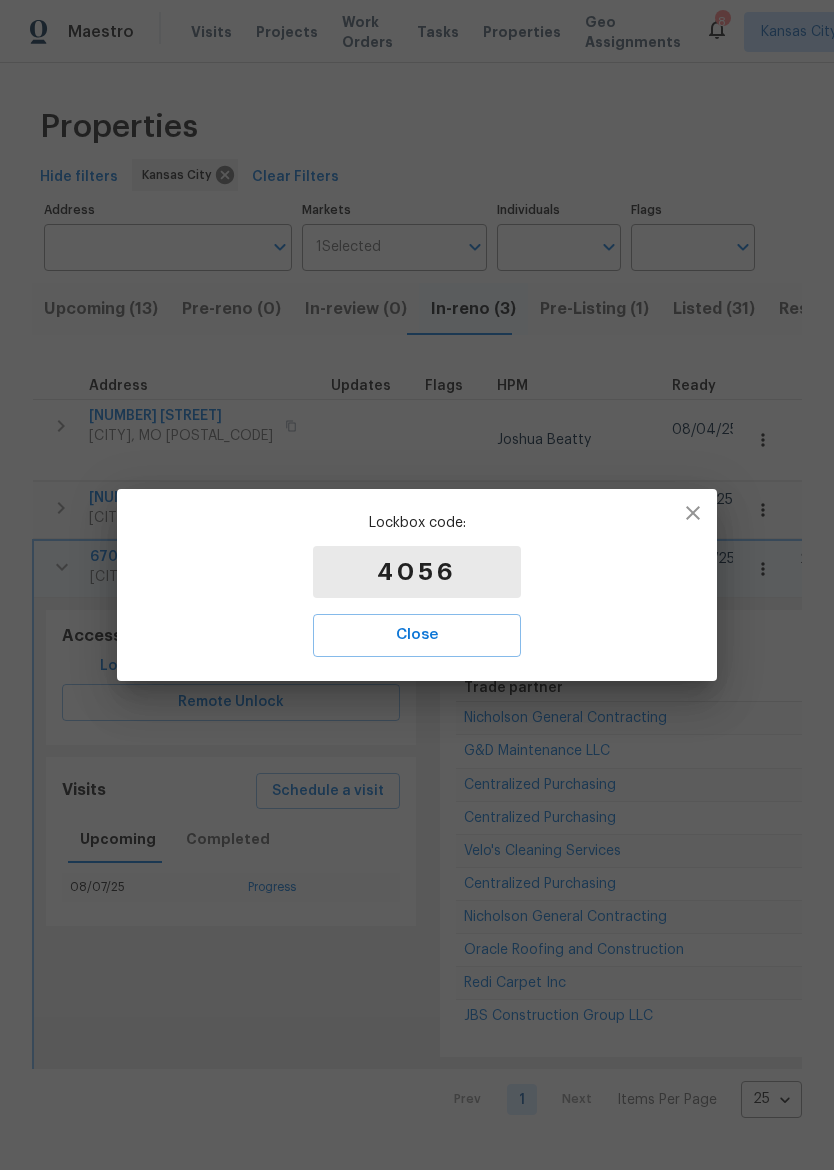 click on "Close" at bounding box center [417, 635] 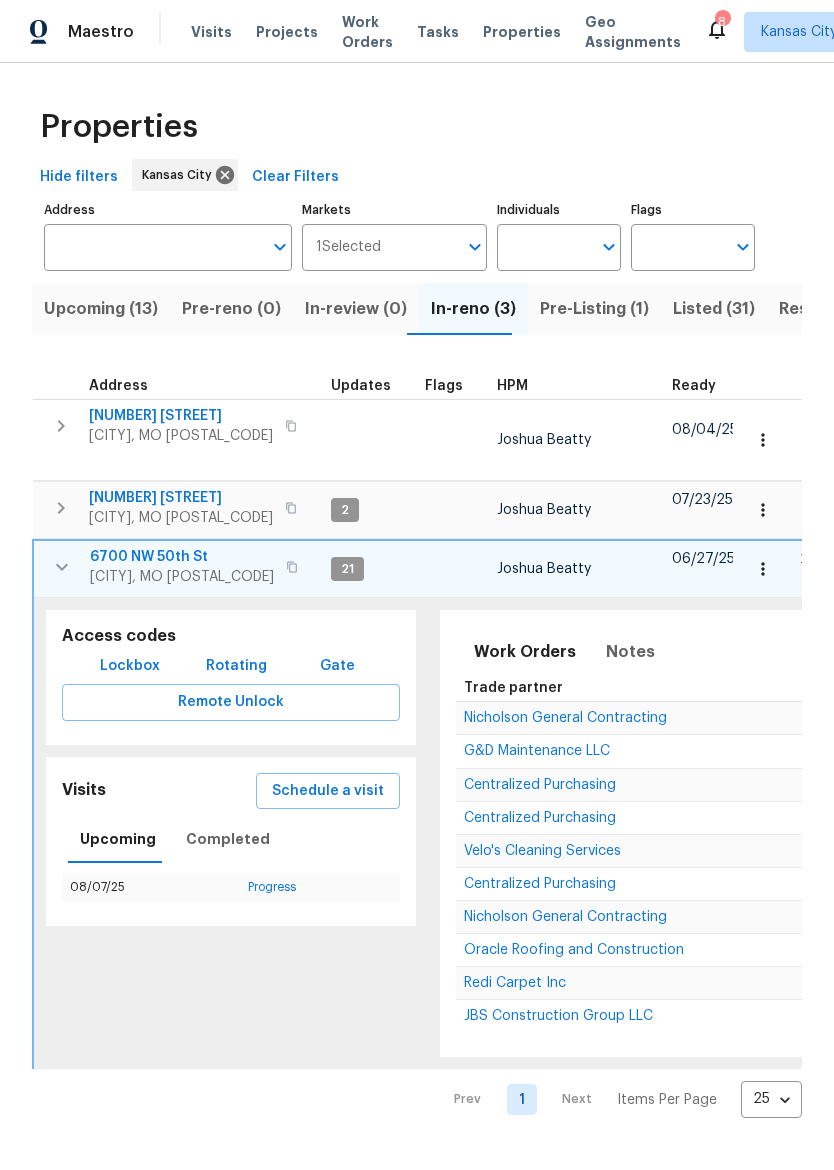 click on "6700 NW 50th St" at bounding box center [182, 557] 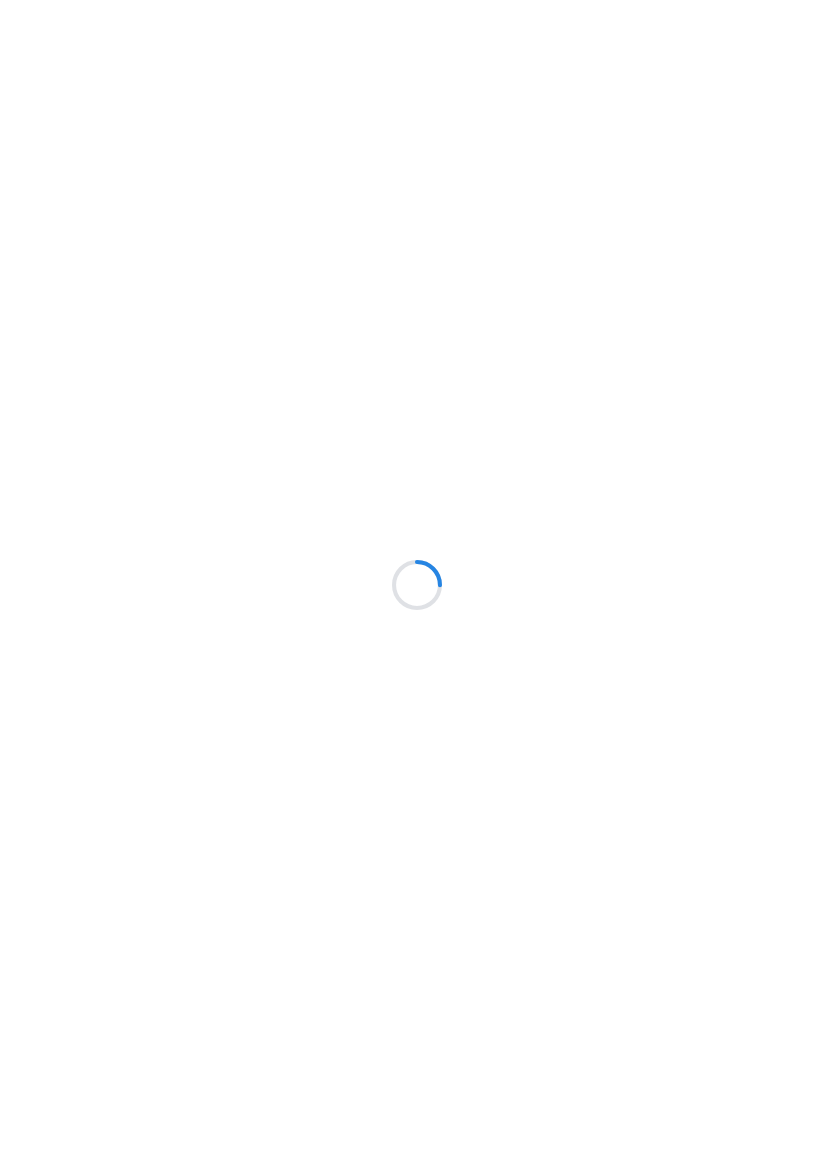scroll, scrollTop: 0, scrollLeft: 0, axis: both 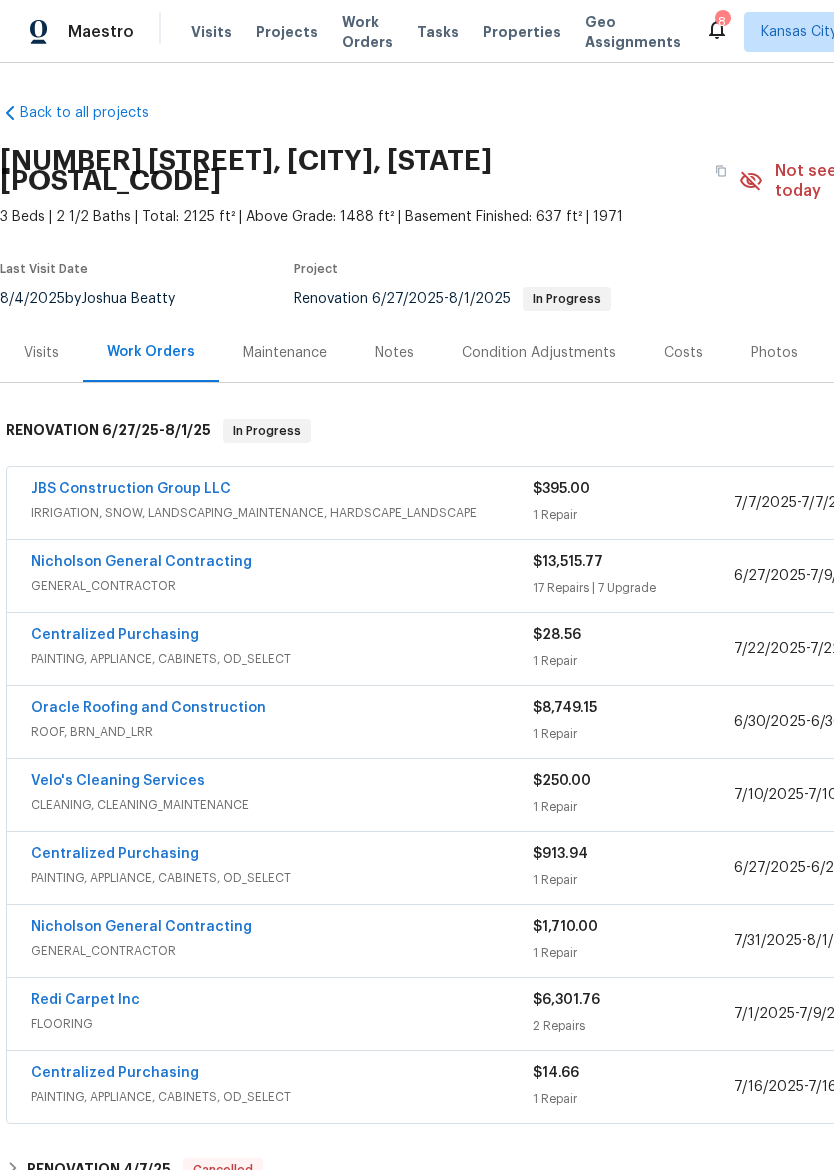 click on "JBS Construction Group LLC" at bounding box center [131, 489] 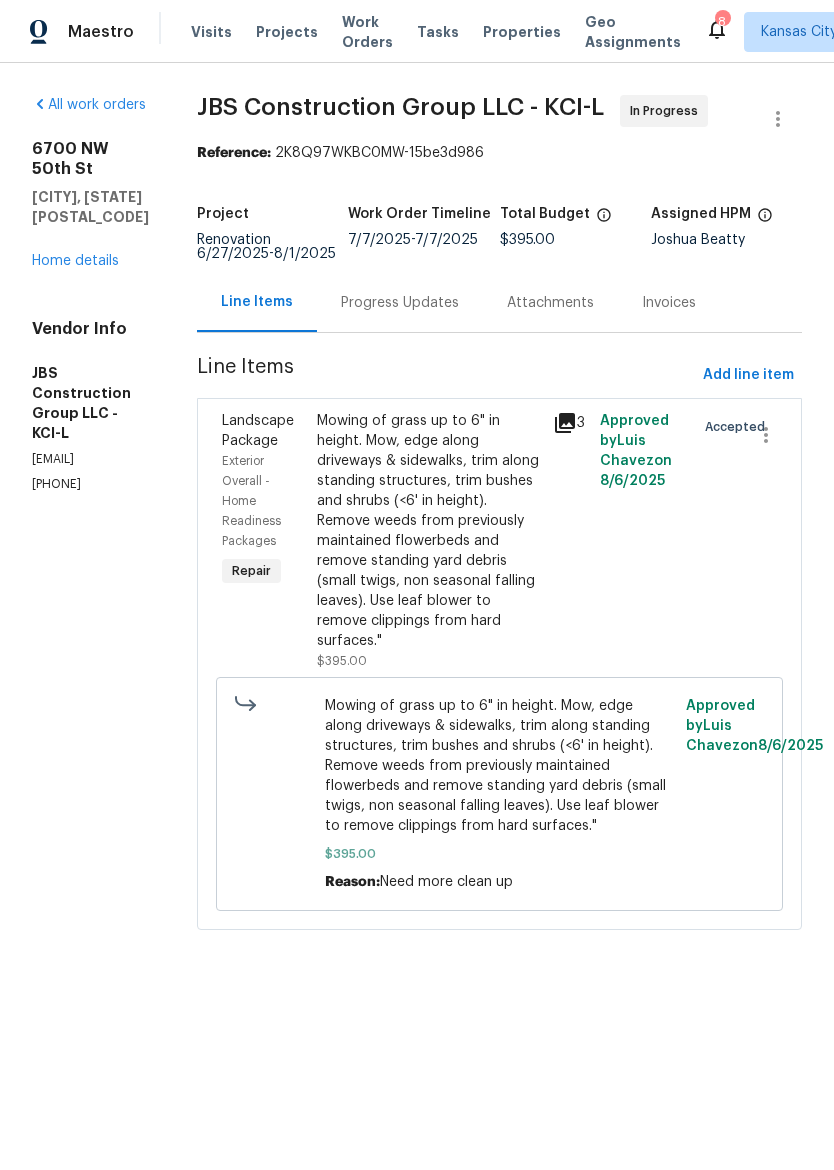 click on "Progress Updates" at bounding box center (400, 303) 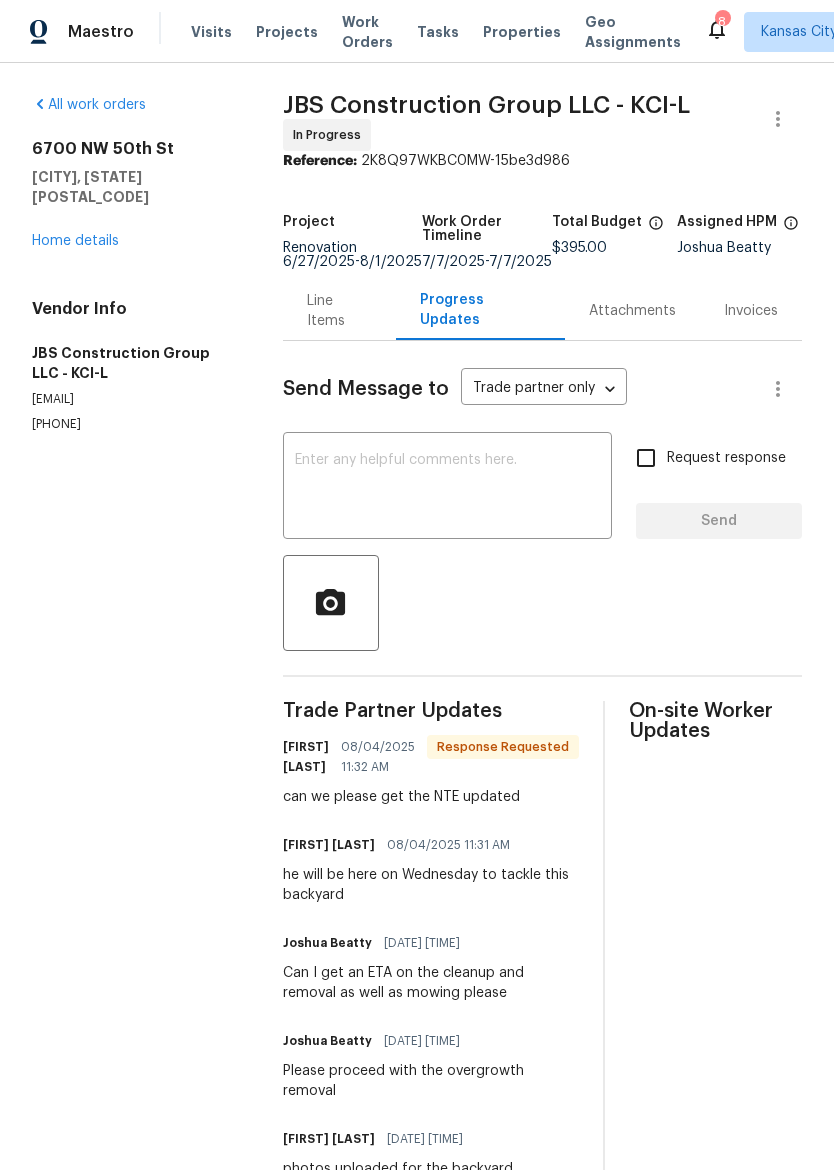 click at bounding box center (447, 488) 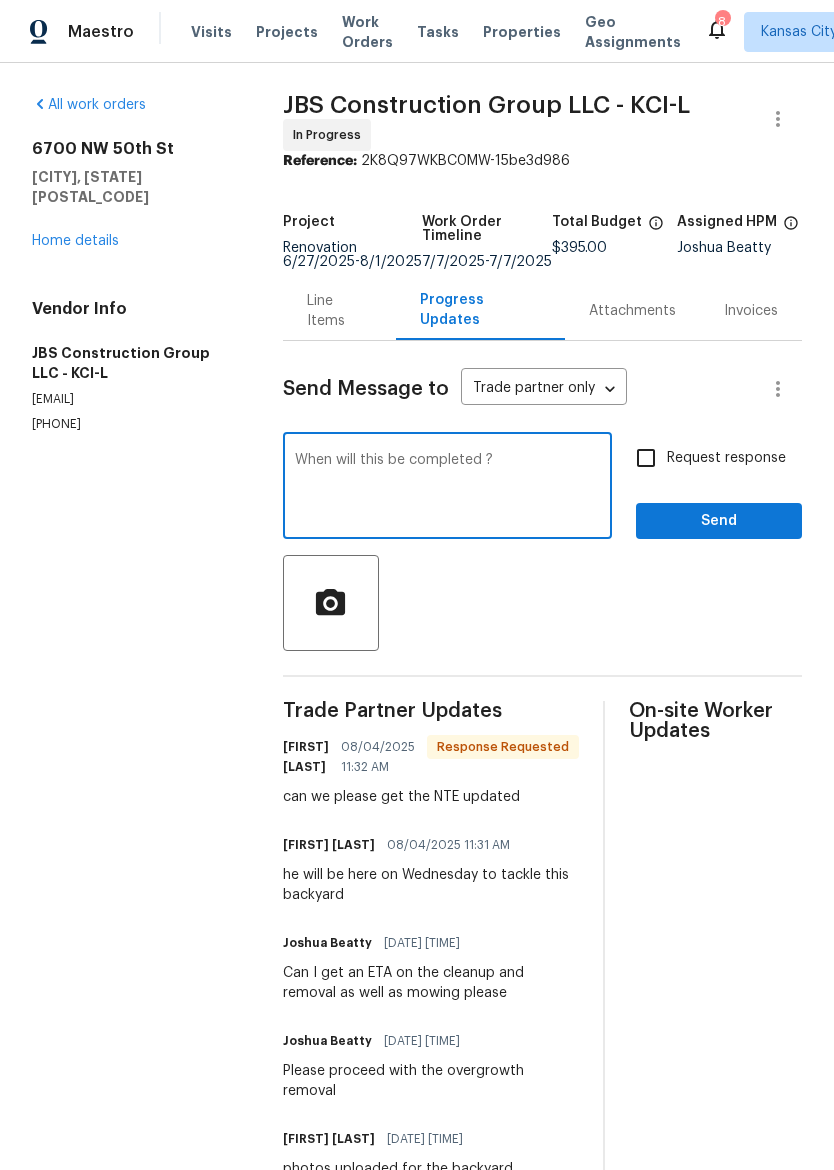 type on "When will this be completed ?" 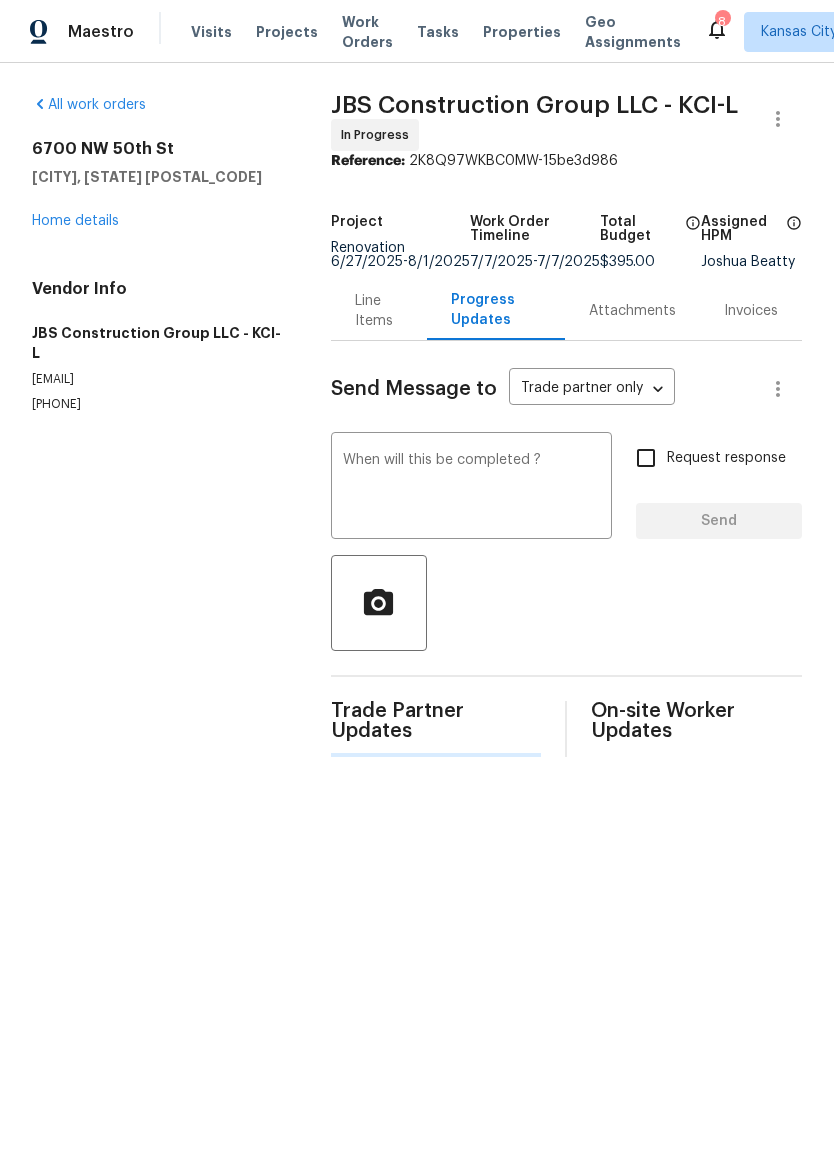 type 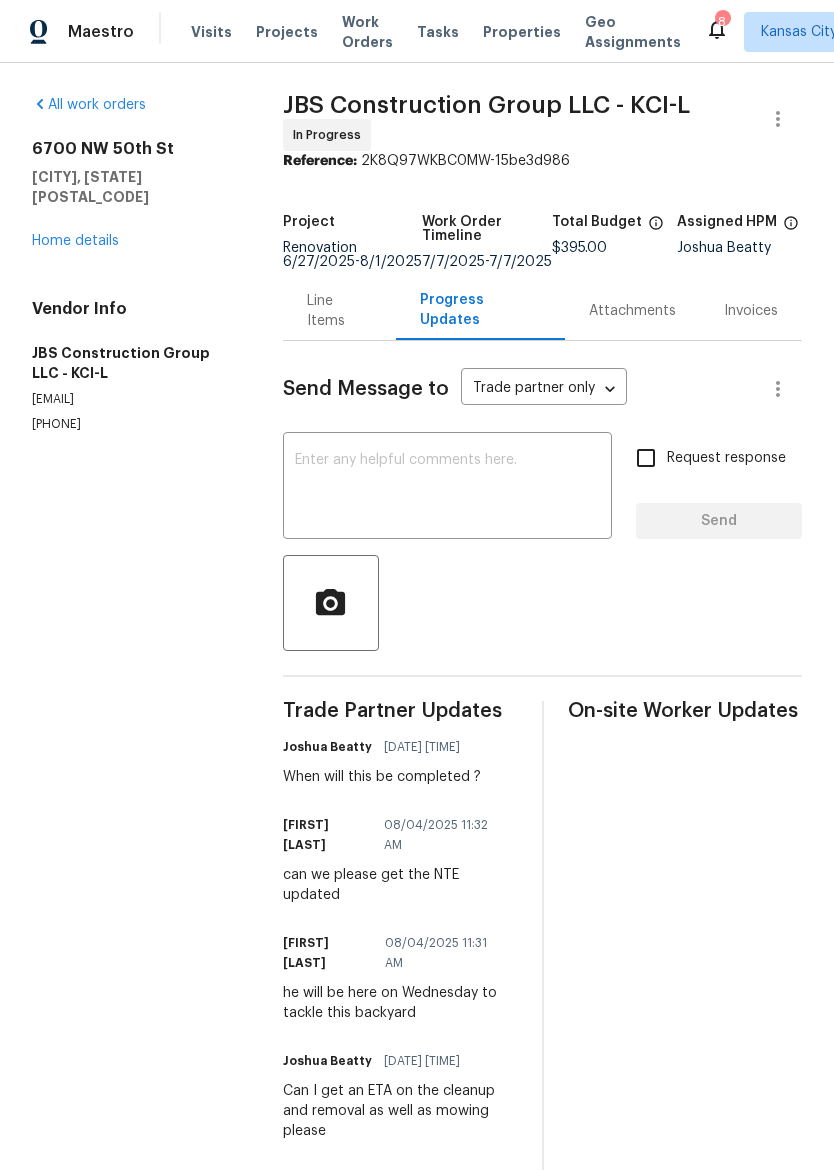 scroll, scrollTop: 0, scrollLeft: 0, axis: both 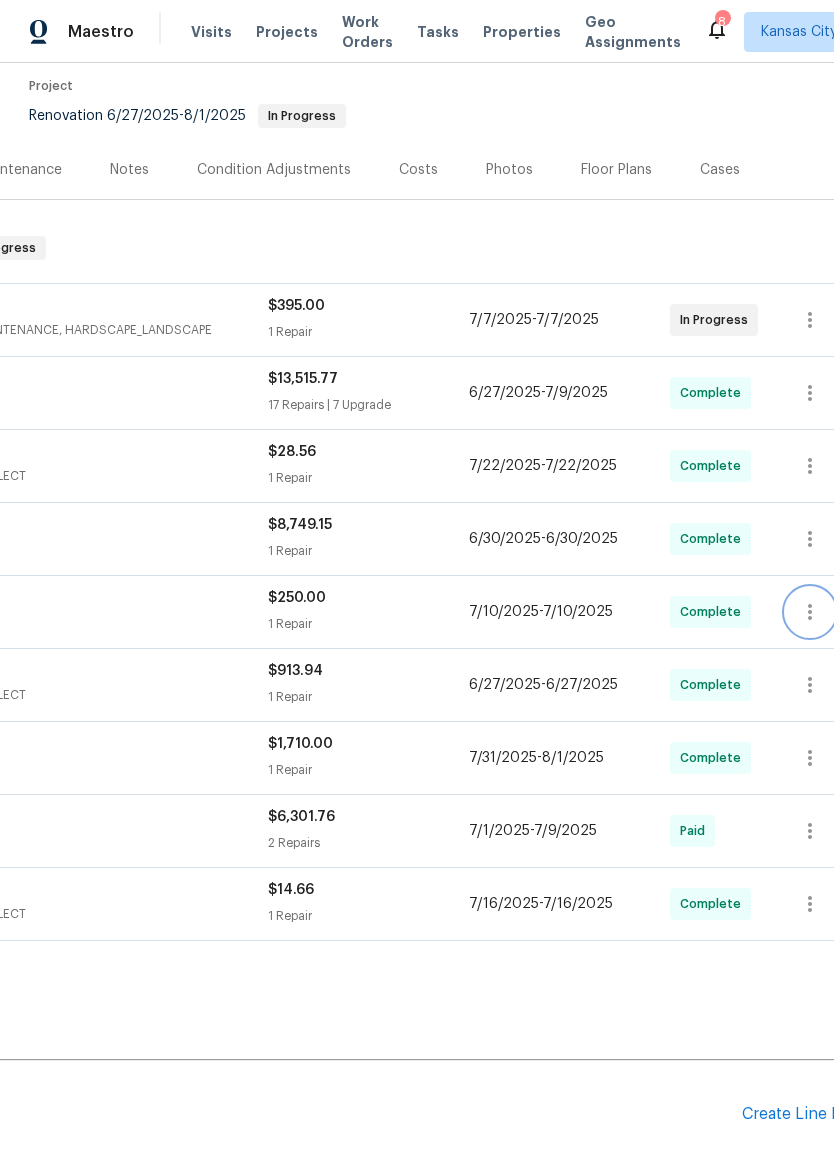 click 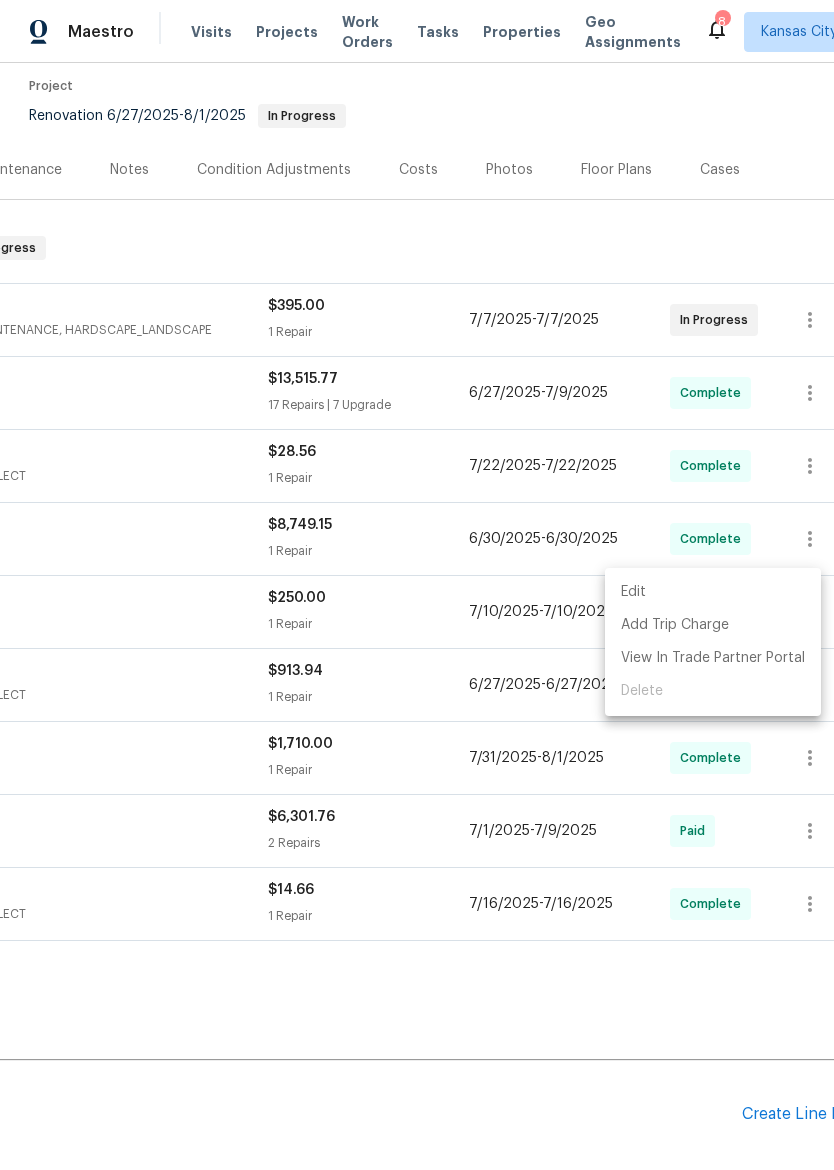 click on "Edit" at bounding box center [713, 592] 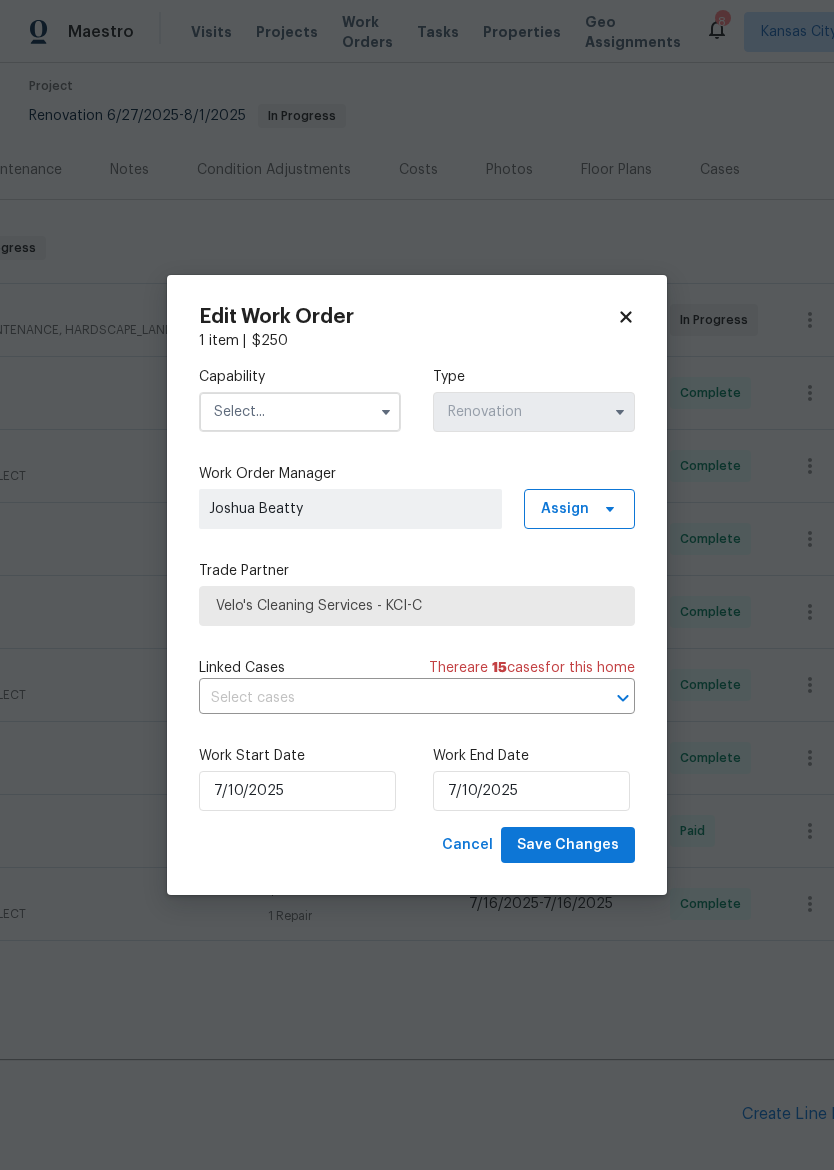 click 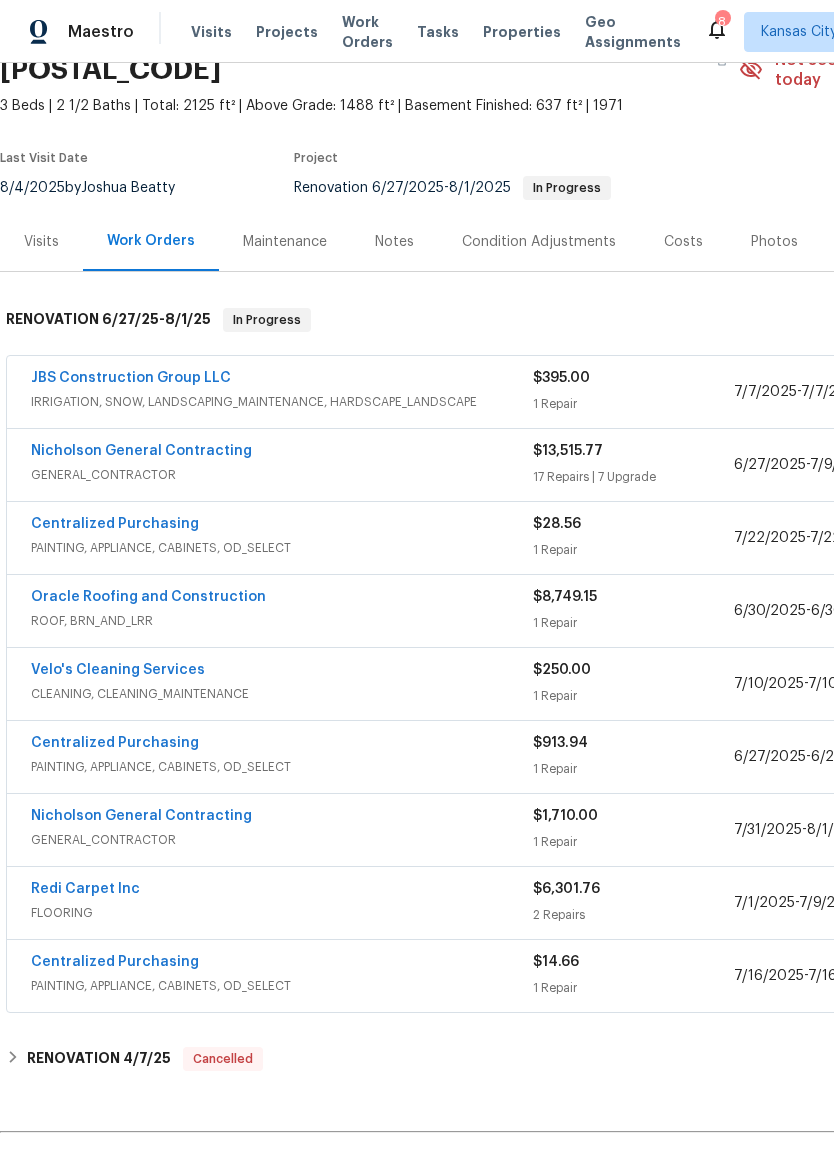 scroll, scrollTop: 110, scrollLeft: 0, axis: vertical 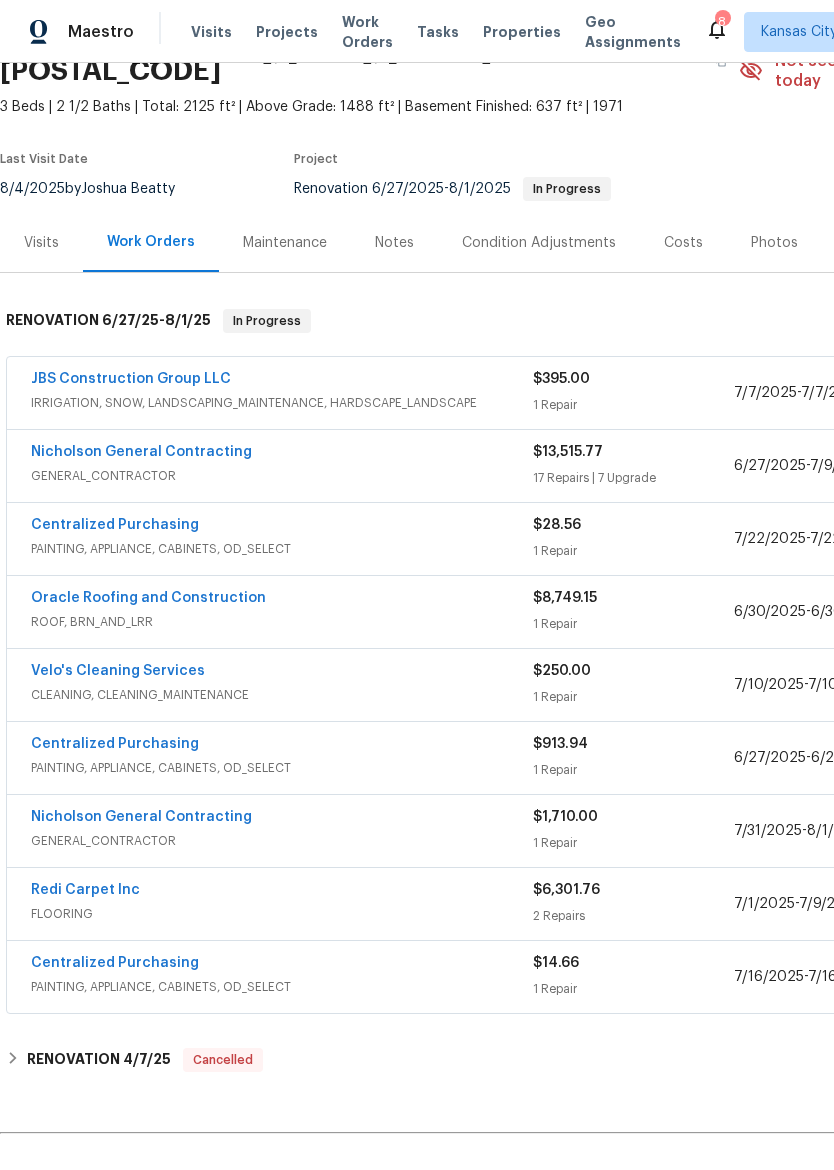 click on "Velo's Cleaning Services" at bounding box center [118, 671] 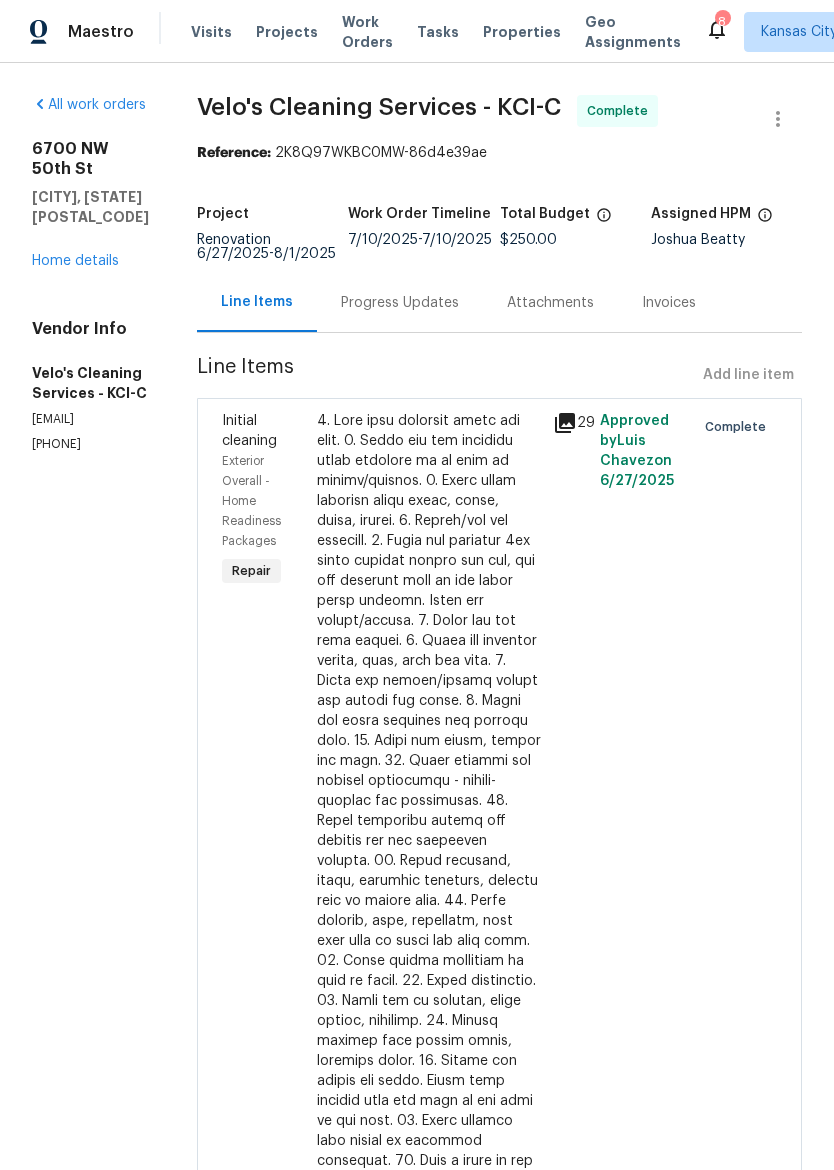 click on "Line Items Add line item" at bounding box center [499, 375] 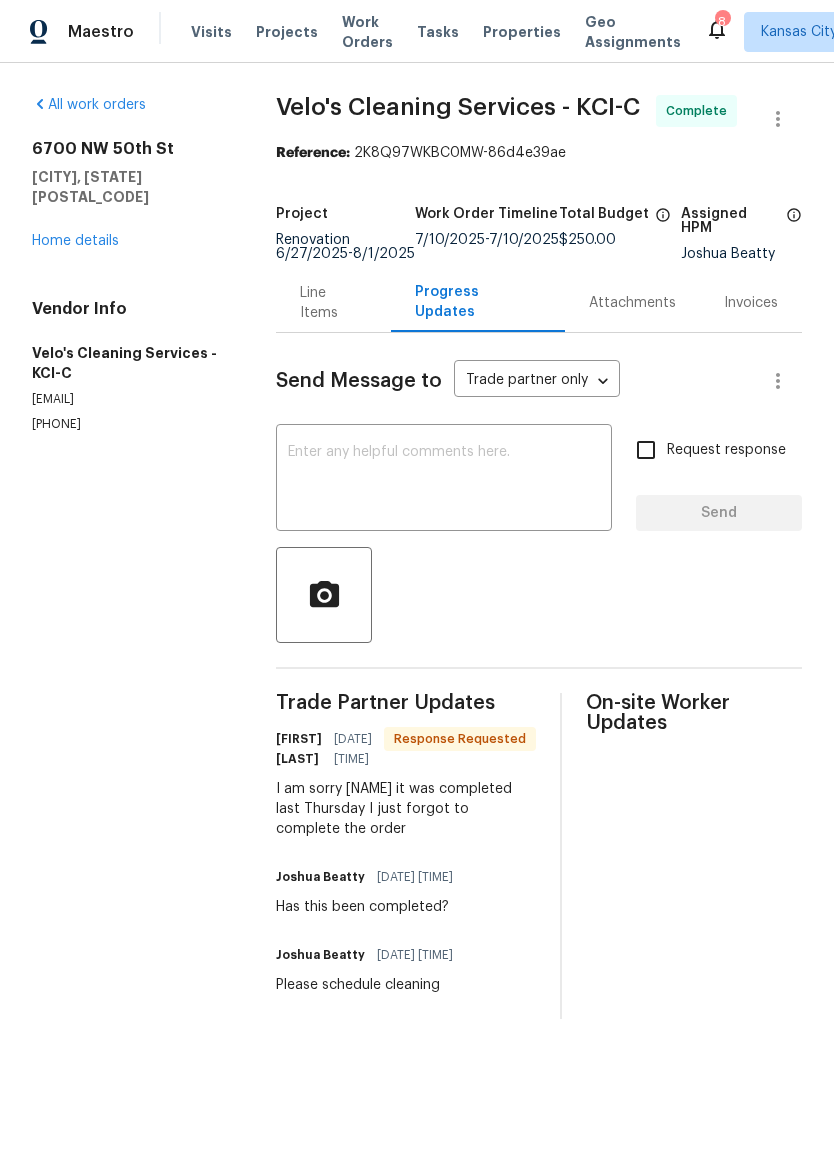 click at bounding box center [444, 480] 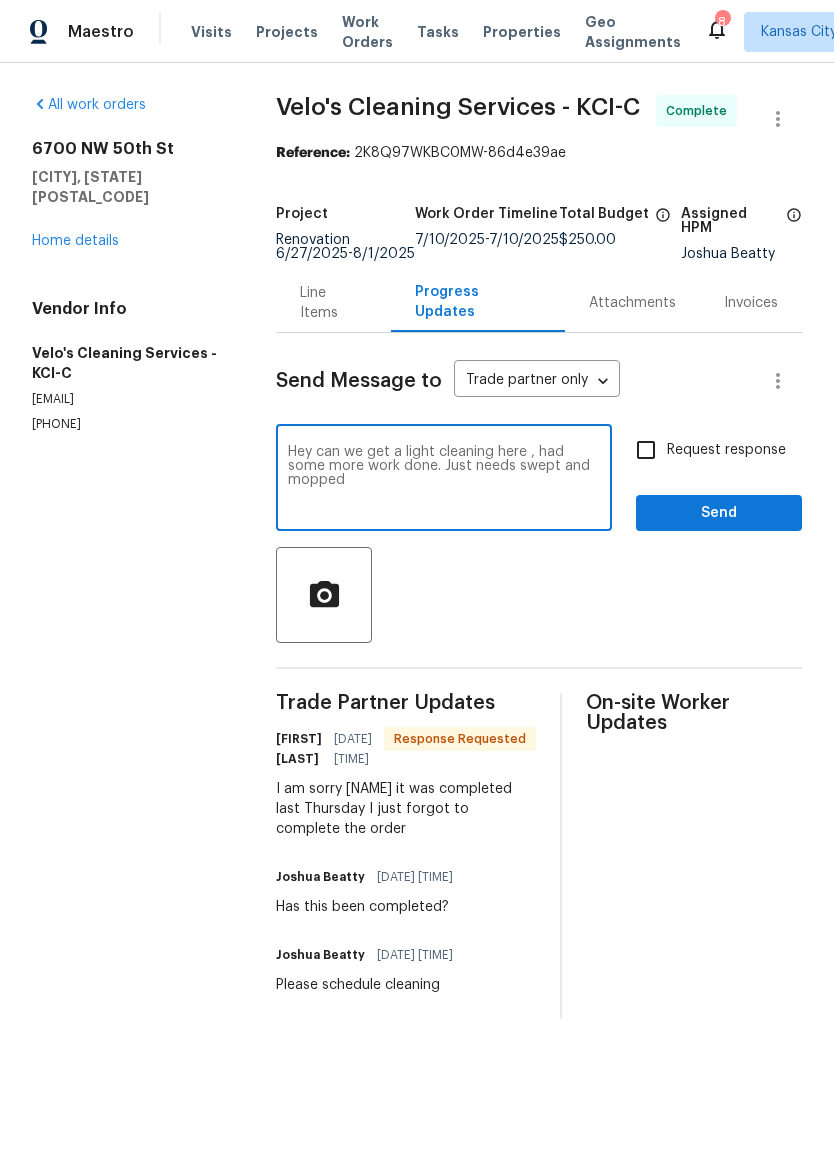 type on "Hey can we get a light cleaning here , had some more work done. Just needs swept and mopped" 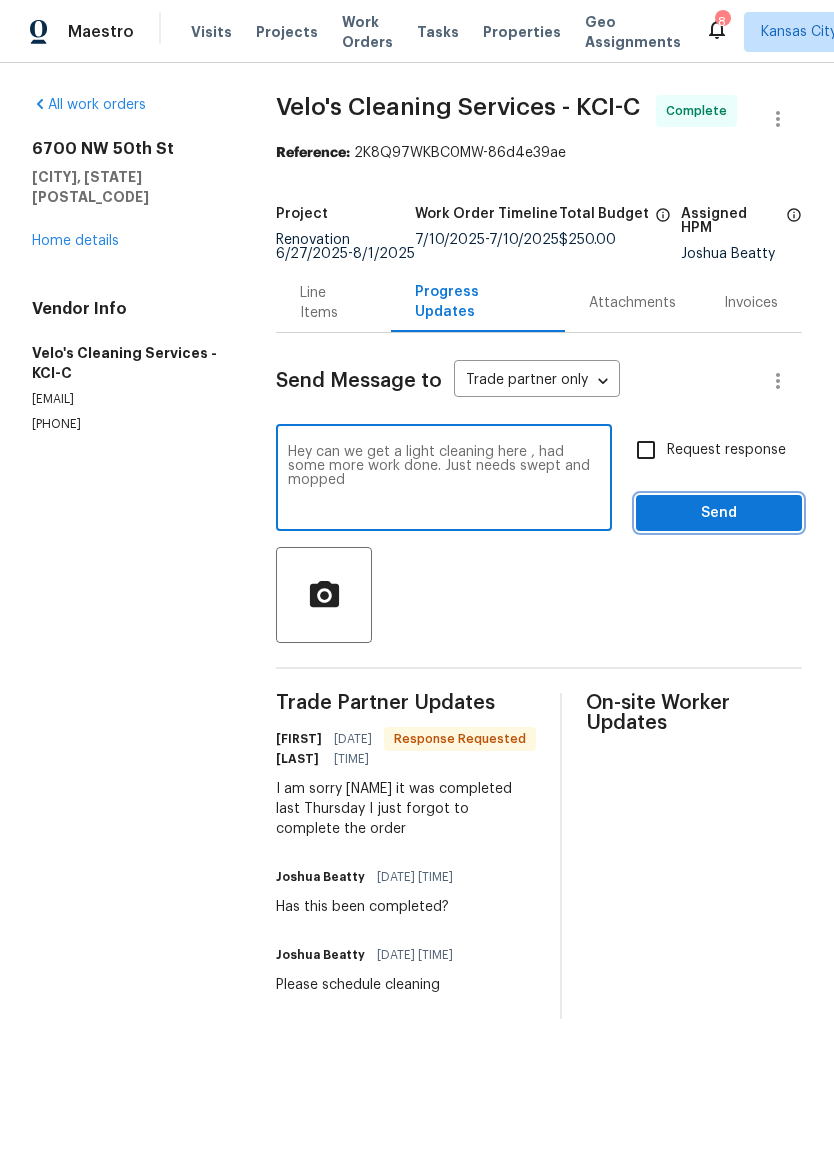 click on "Send" at bounding box center (719, 513) 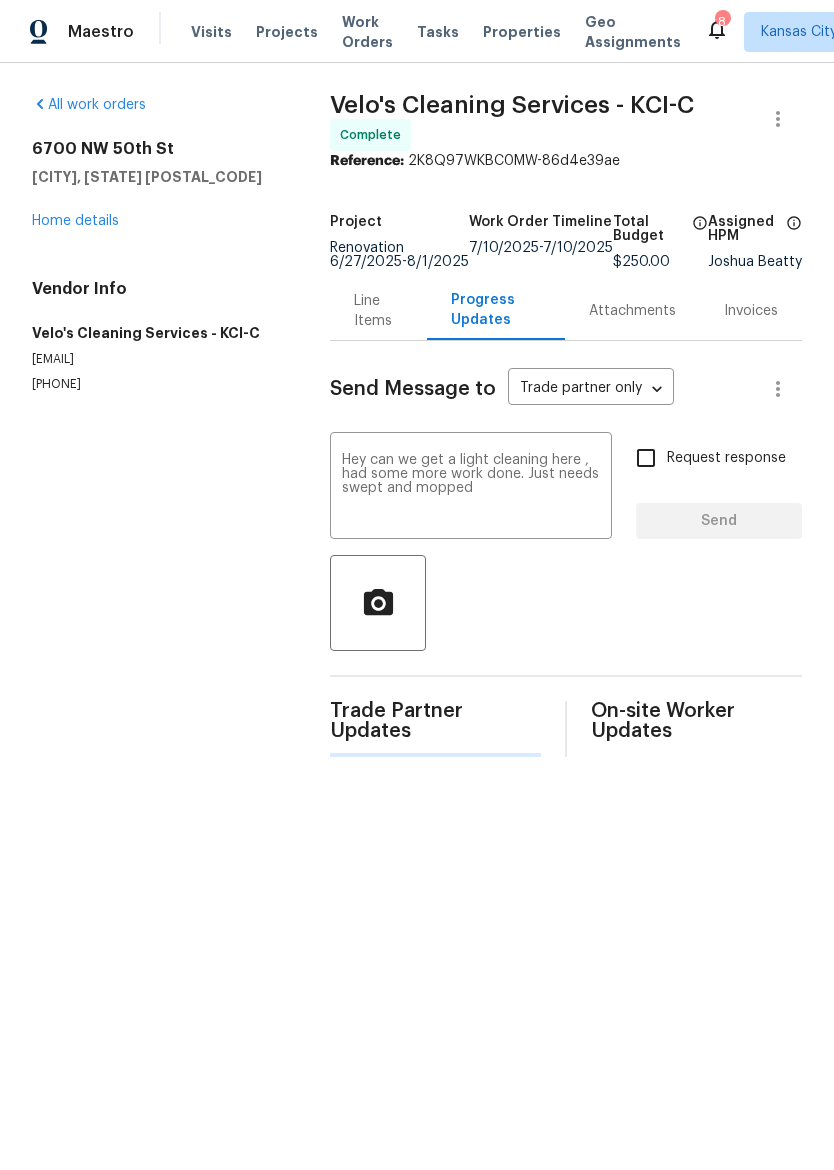 type 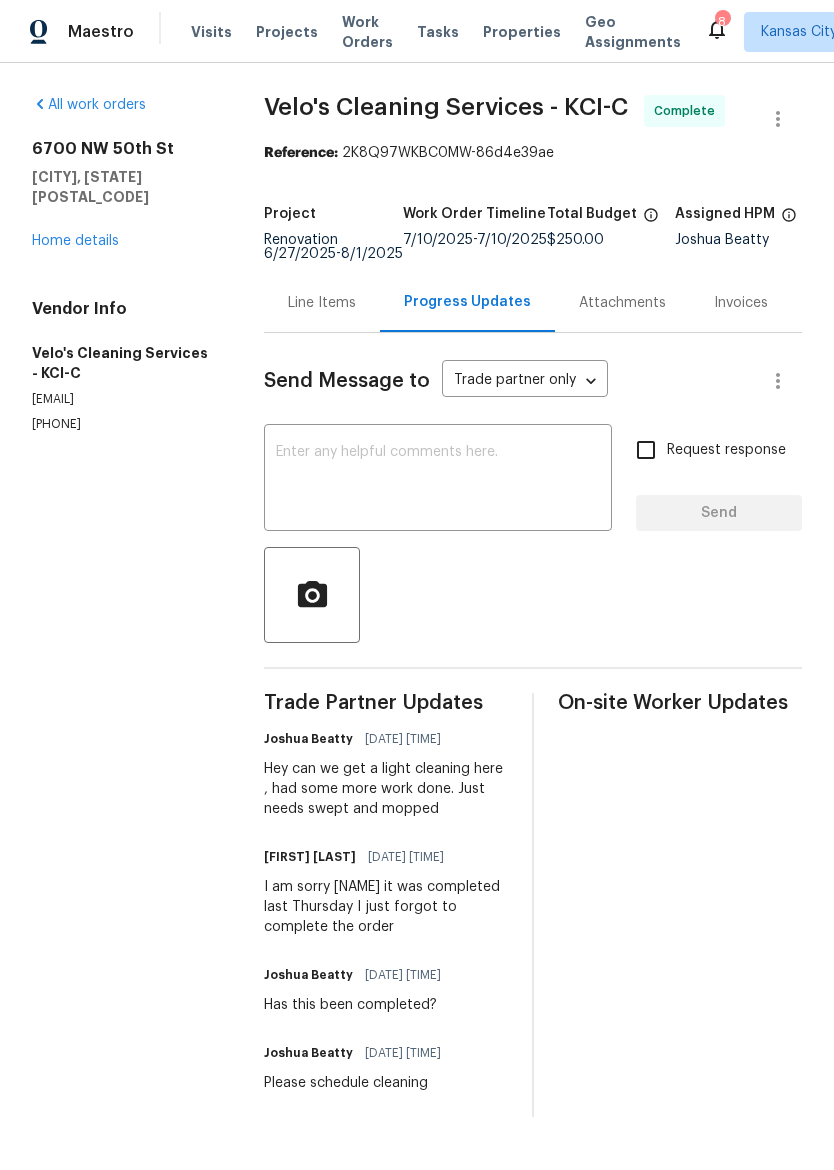 click on "All work orders [NUMBER] [STREET] [CITY], [STATE] [POSTAL_CODE] Home details Vendor Info [EMAIL] [PHONE] Complete Reference:   [REFERENCE] Project Renovation   [DATE]  -  [DATE] Work Order Timeline [DATE]  -  [DATE] Total Budget $250.00 Assigned HPM [FIRST] [LAST] Line Items Progress Updates Attachments Invoices Send Message to Trade partner only Trade partner only ​ x ​ Request response Send Trade Partner Updates [FIRST] [LAST] [DATE] [TIME] Hey can we get a light cleaning here , had some more work done. Just needs swept and mopped [FIRST] [LAST] [DATE] [TIME] I am sorry [NAME] it was completed last Thursday I just forgot to complete the order [FIRST] [LAST] [DATE] [TIME] Has this been completed? [FIRST] [LAST] [DATE] [TIME] Please schedule cleaning On-site Worker Updates" at bounding box center (417, 606) 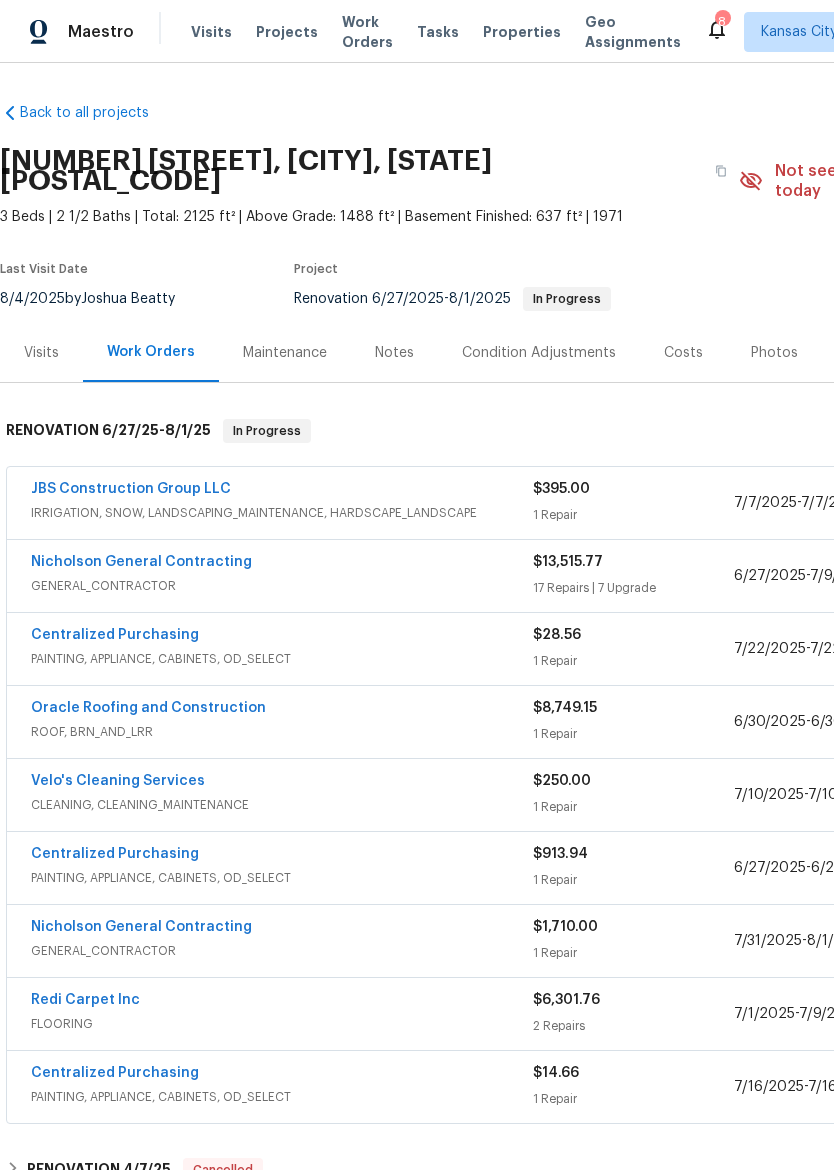 scroll, scrollTop: 0, scrollLeft: 0, axis: both 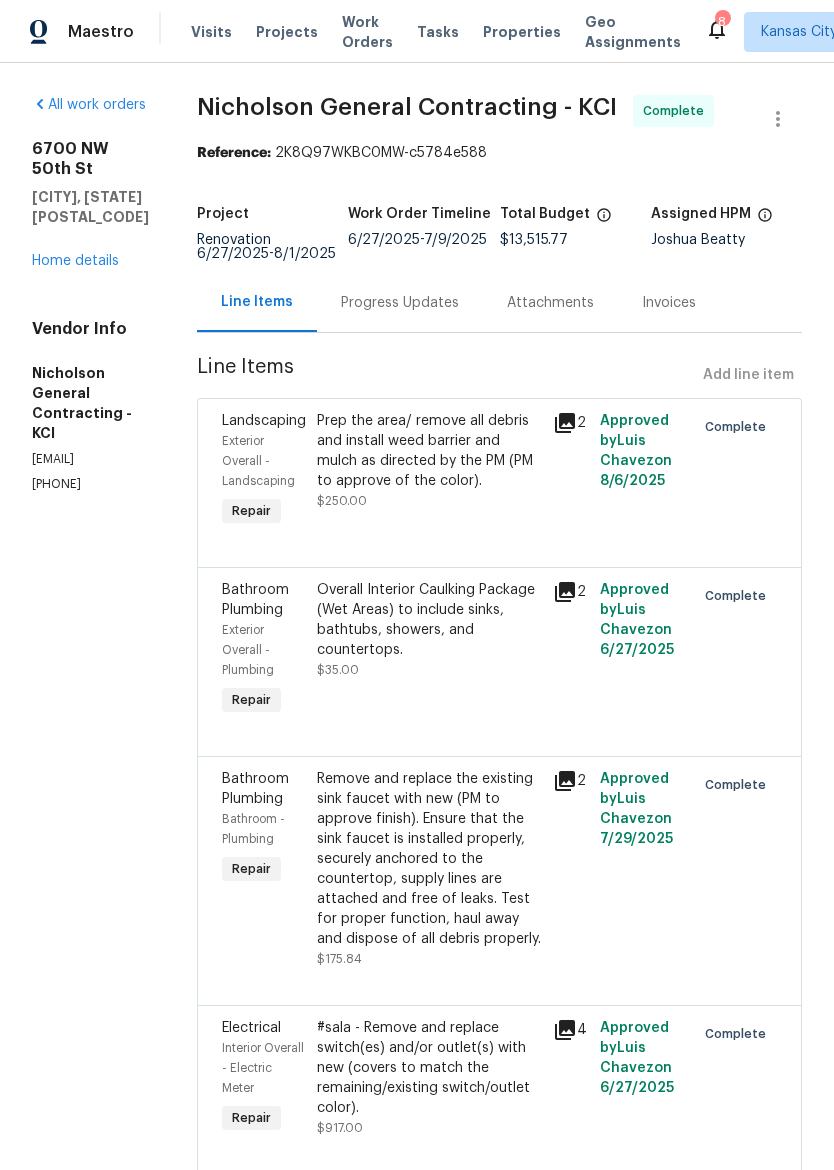 click on "Home details" at bounding box center (75, 261) 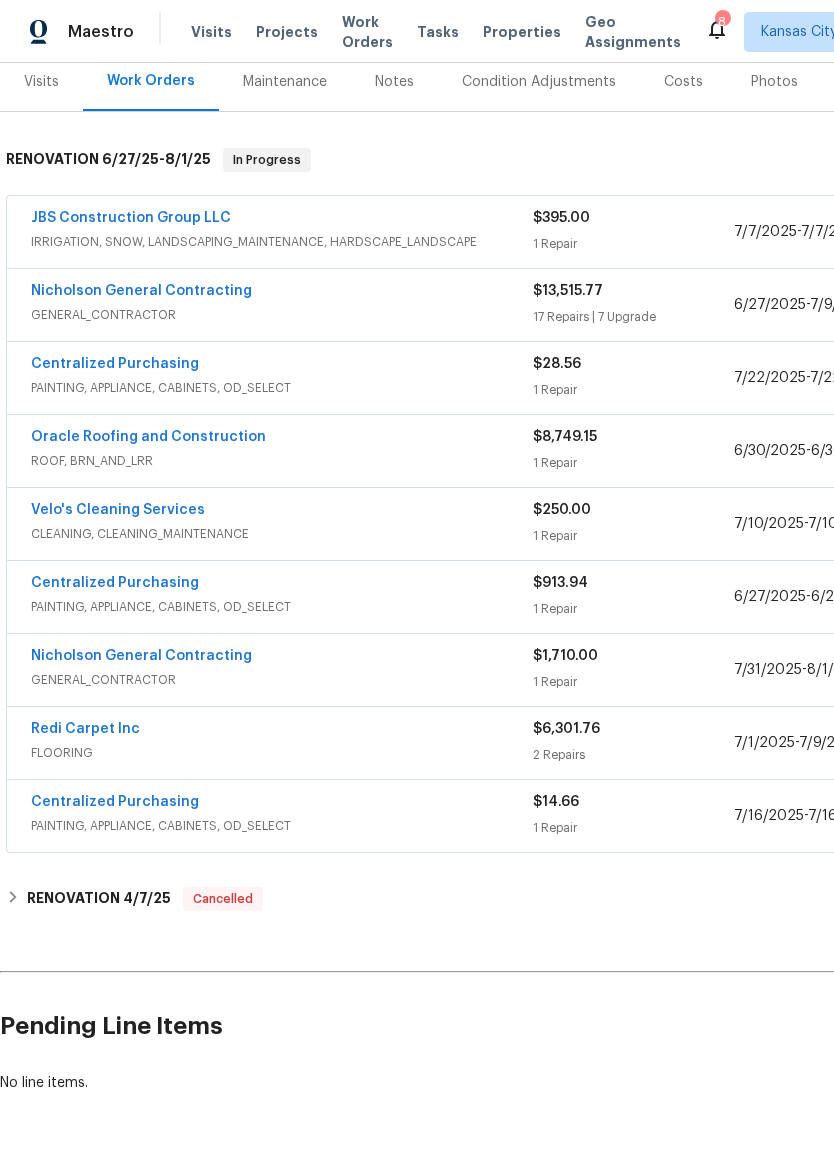 scroll, scrollTop: 270, scrollLeft: 0, axis: vertical 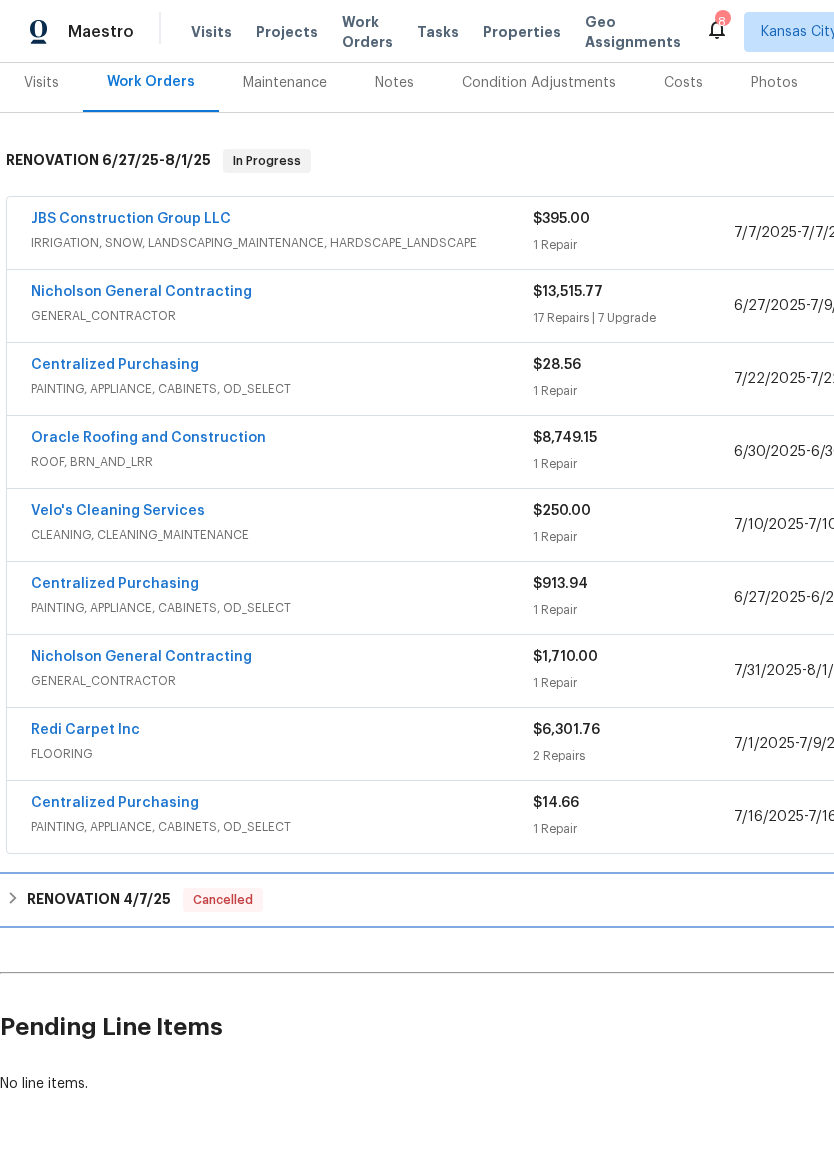 click on "RENOVATION   [DATE] Cancelled" at bounding box center (565, 900) 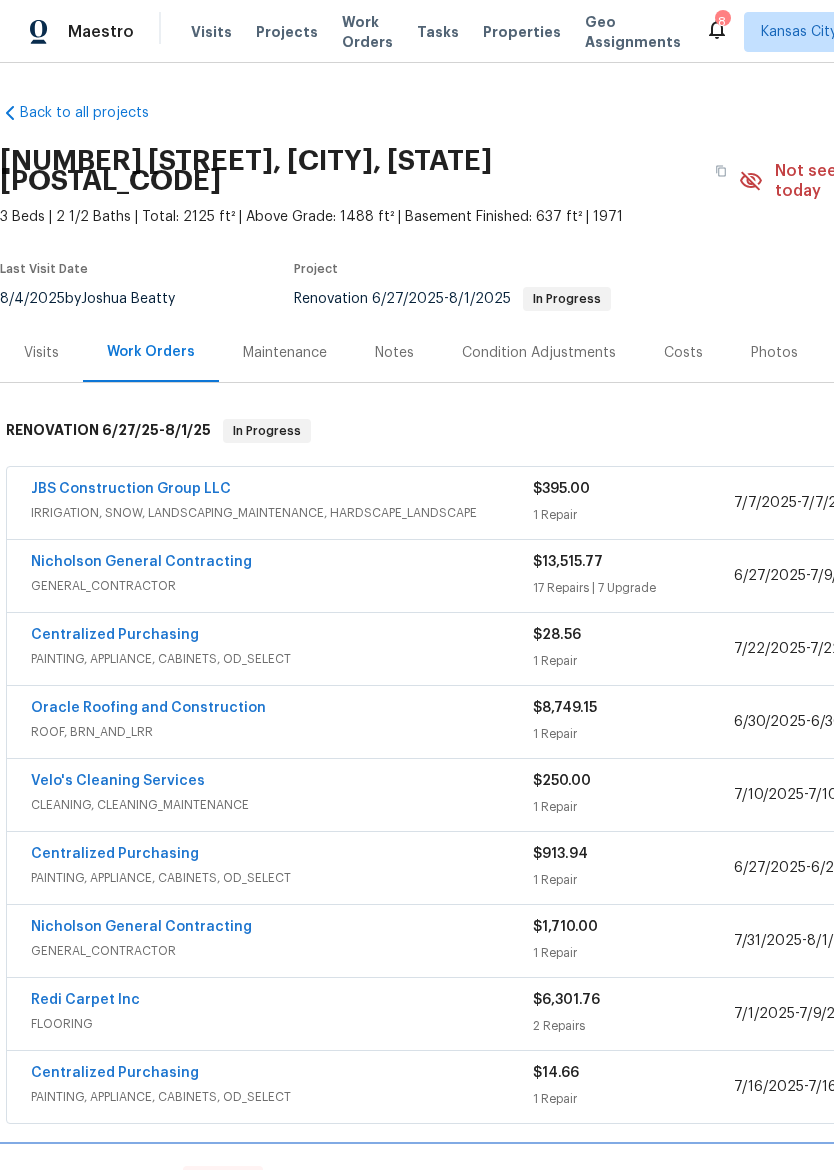 scroll, scrollTop: 0, scrollLeft: 0, axis: both 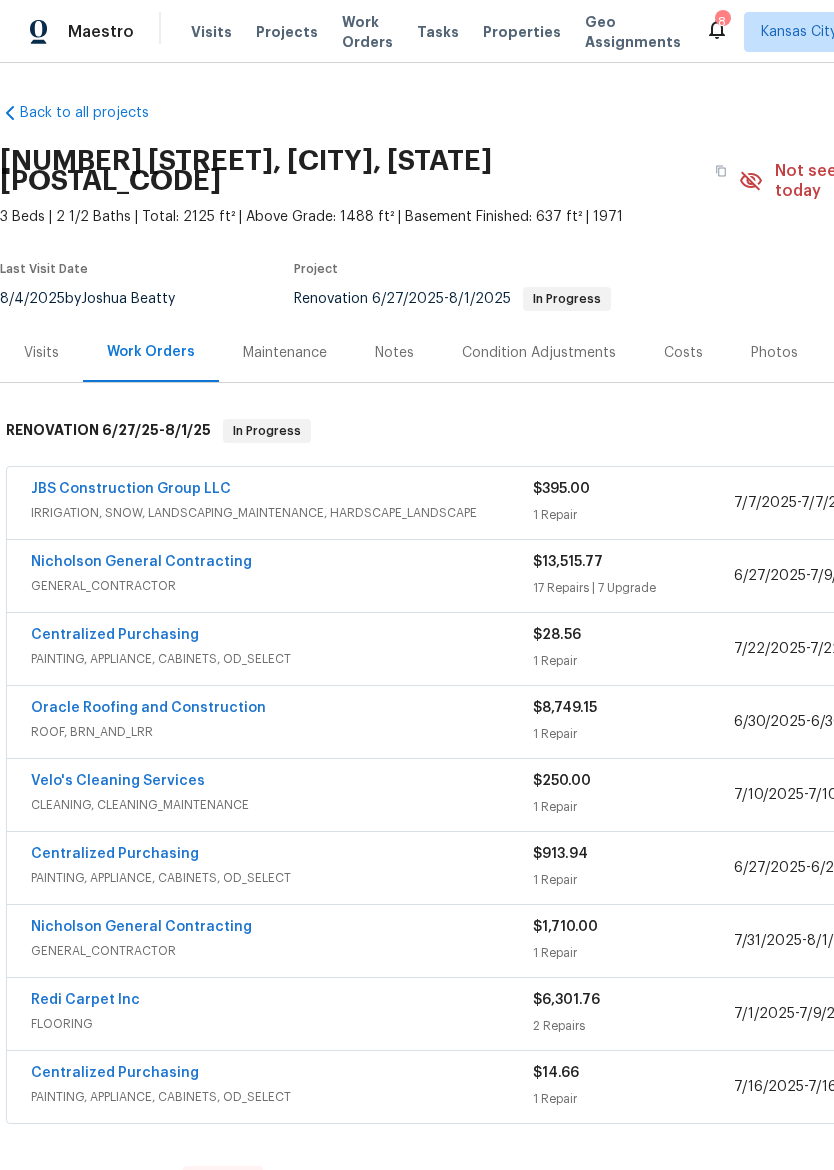 click on "GENERAL_CONTRACTOR" at bounding box center (282, 586) 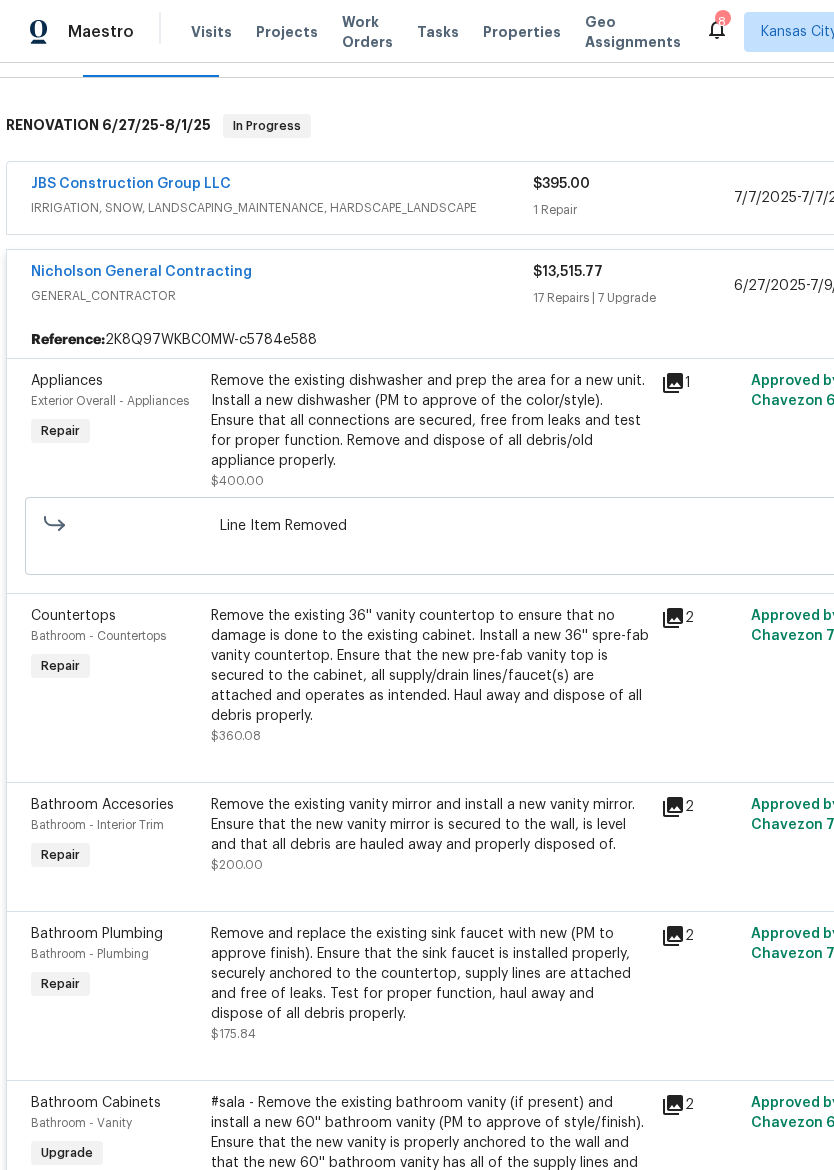 scroll, scrollTop: 303, scrollLeft: 0, axis: vertical 